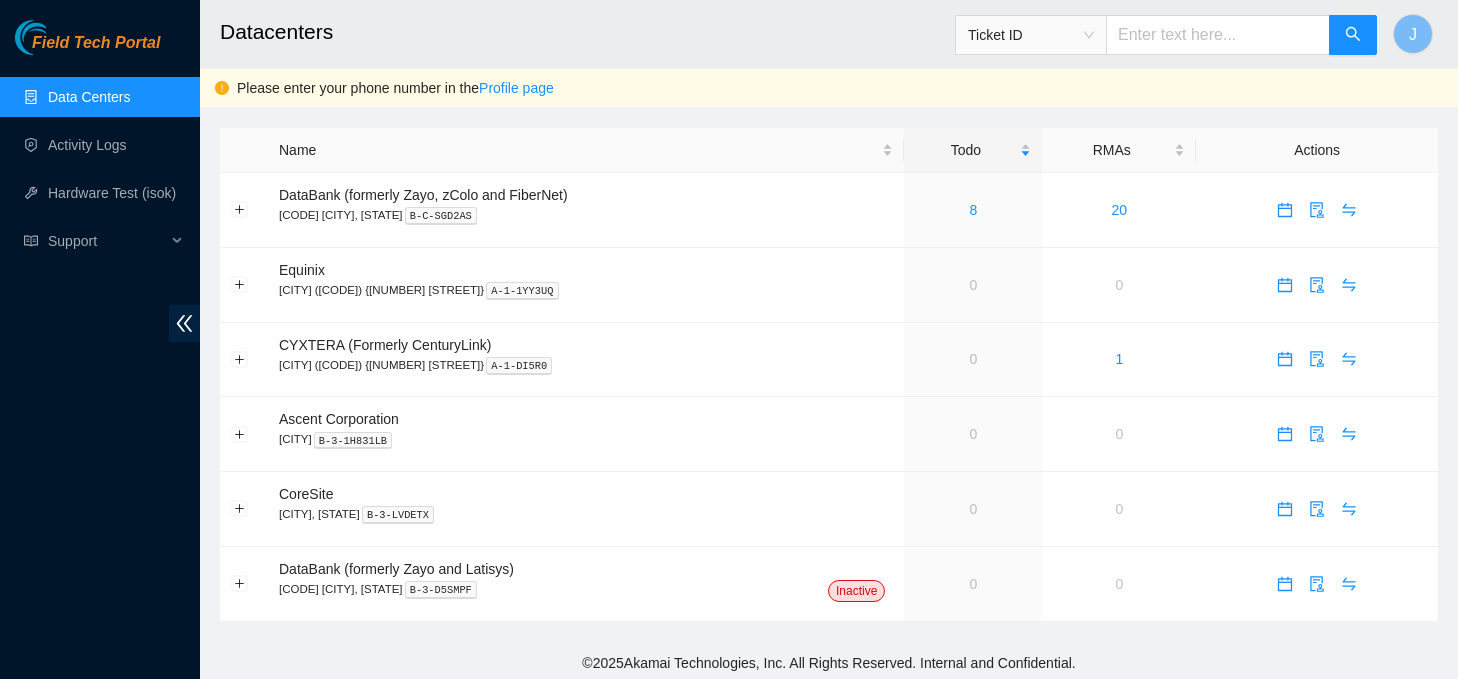 scroll, scrollTop: 0, scrollLeft: 0, axis: both 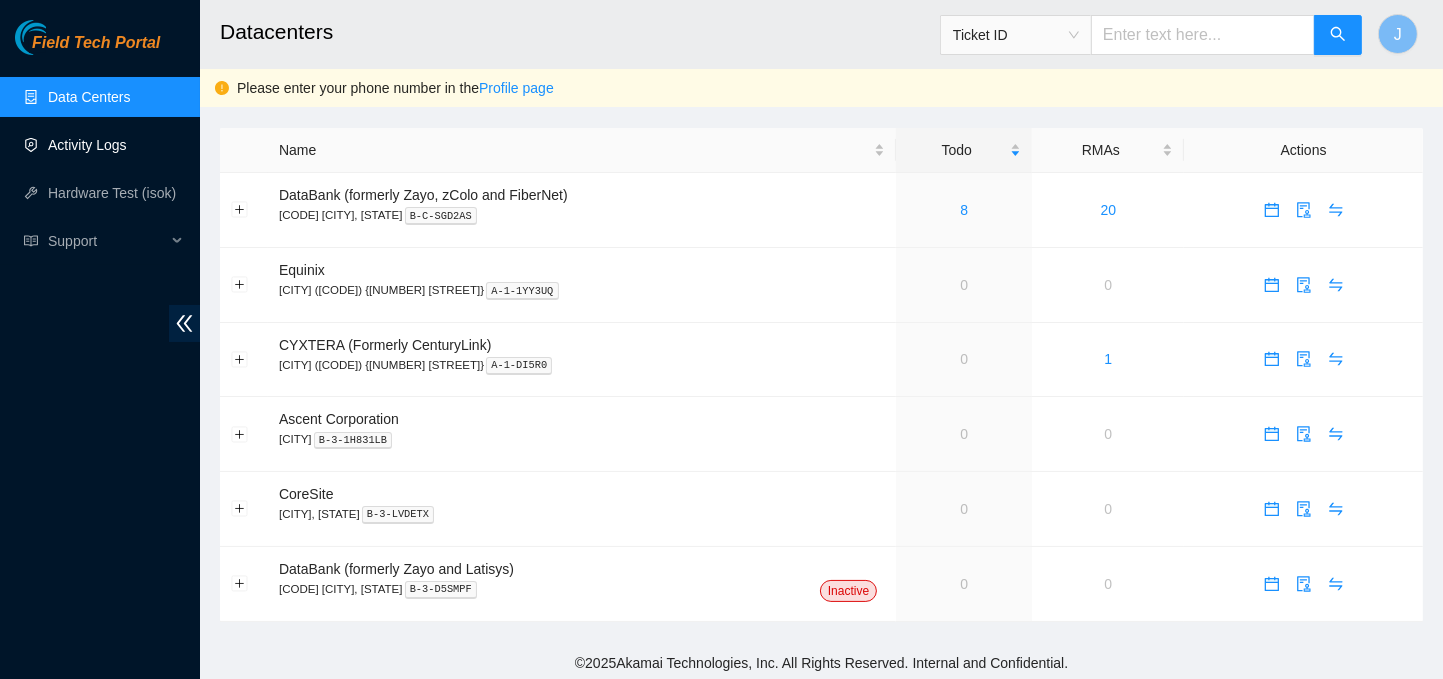 click on "Activity Logs" at bounding box center [87, 145] 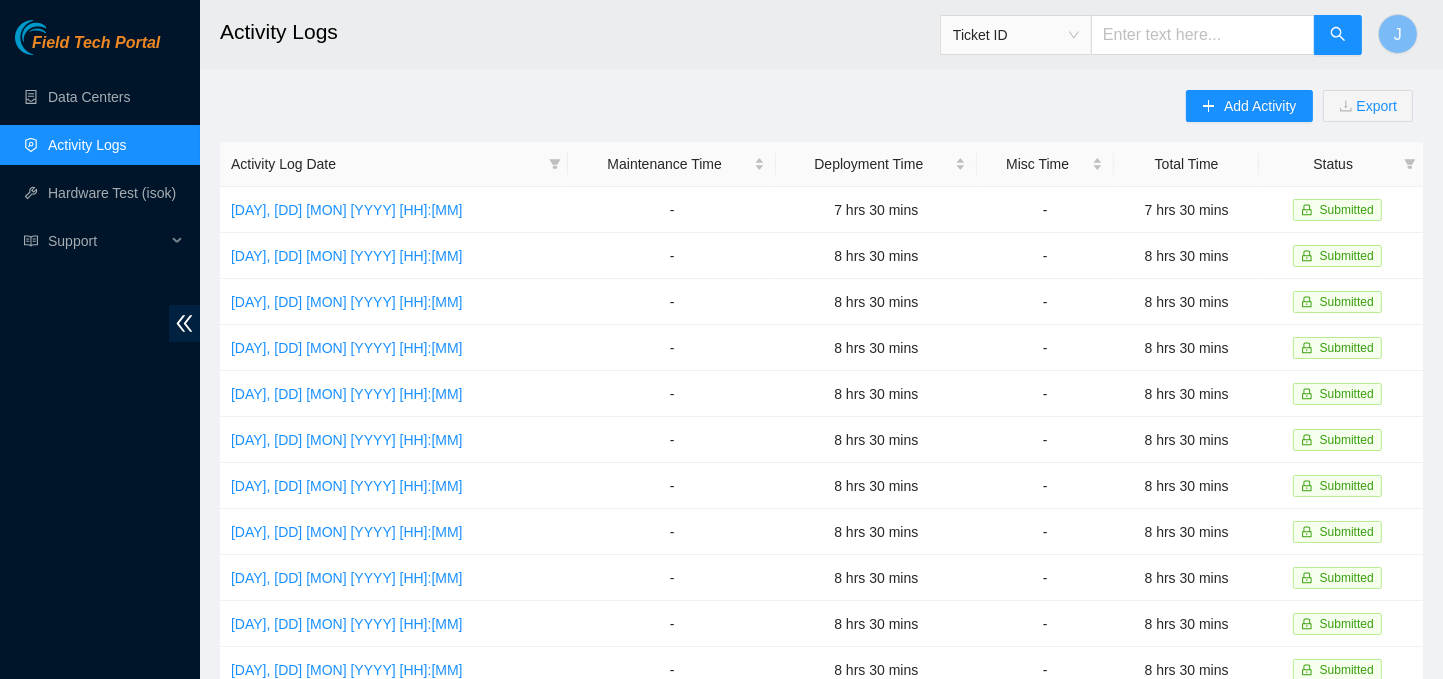 click on "Add Activity Export" at bounding box center (1304, 116) 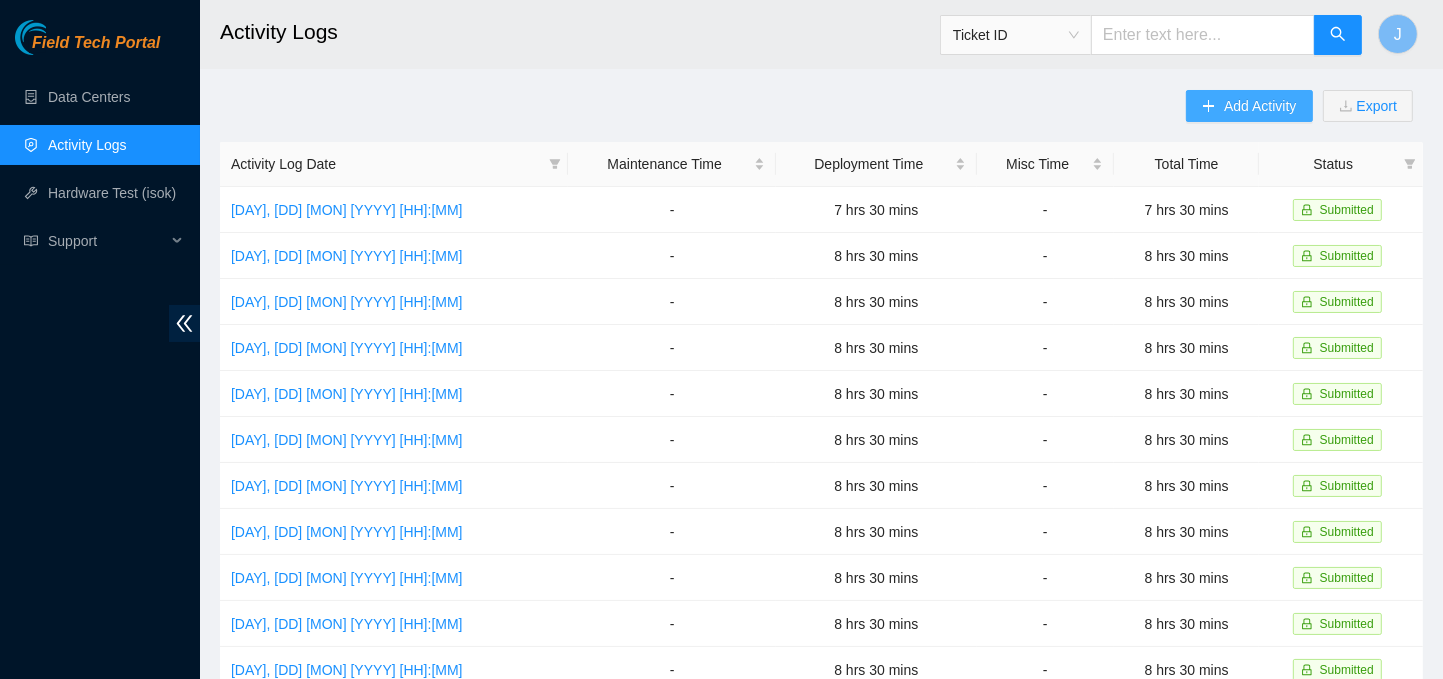 click on "Add Activity" at bounding box center [1260, 106] 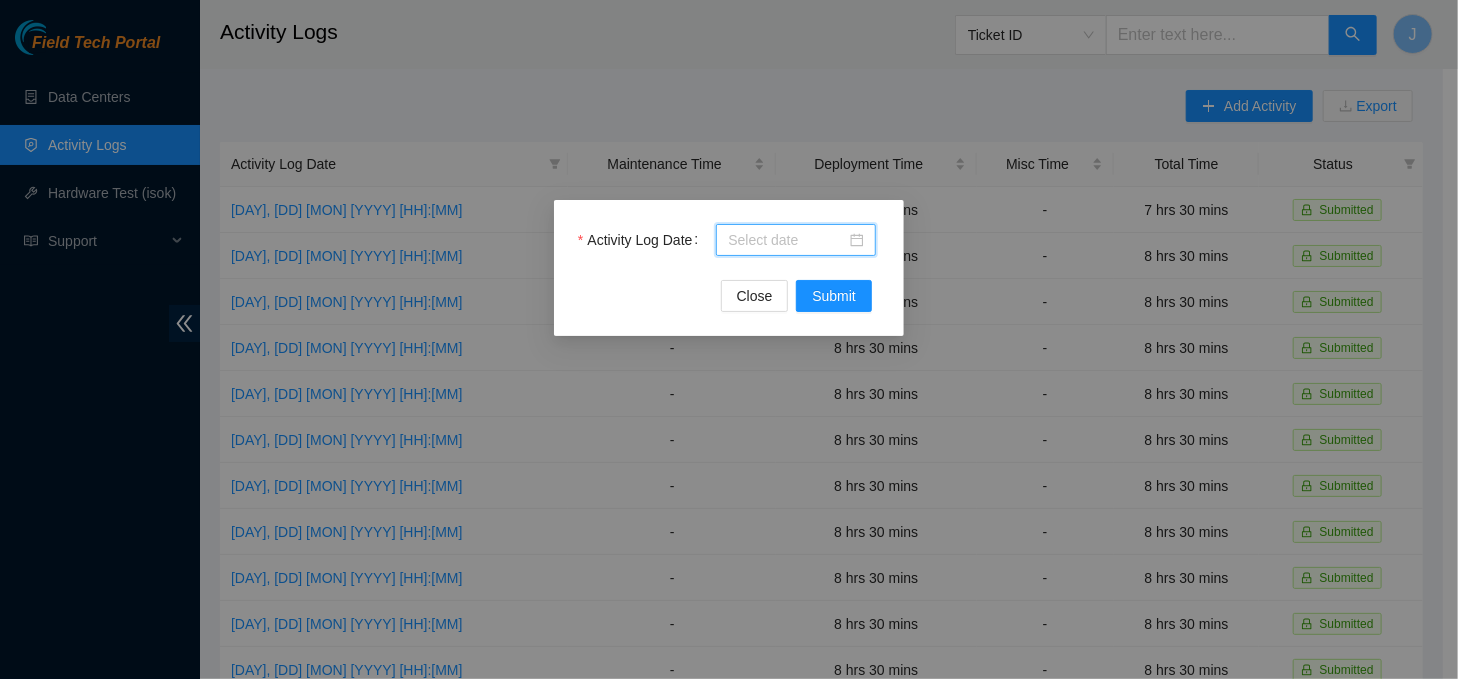 click on "Activity Log Date" at bounding box center [787, 240] 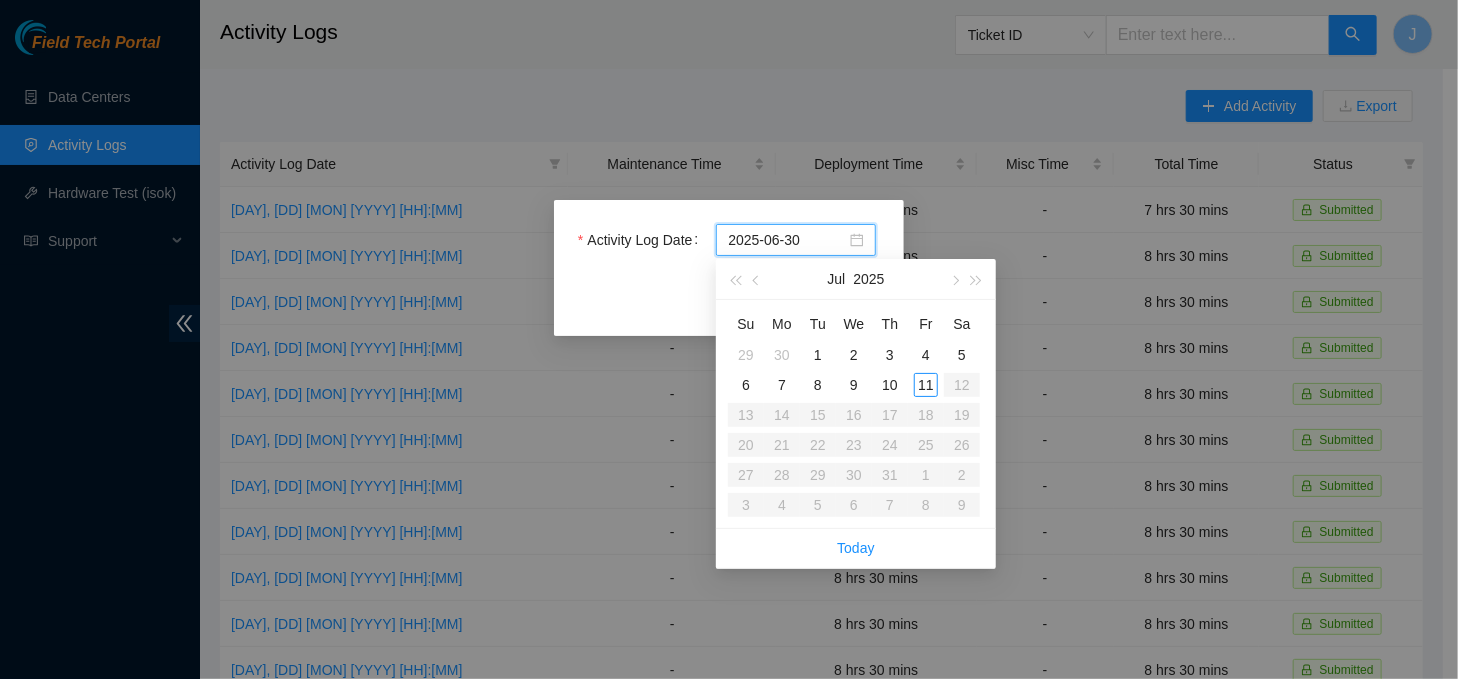 type on "2025-07-07" 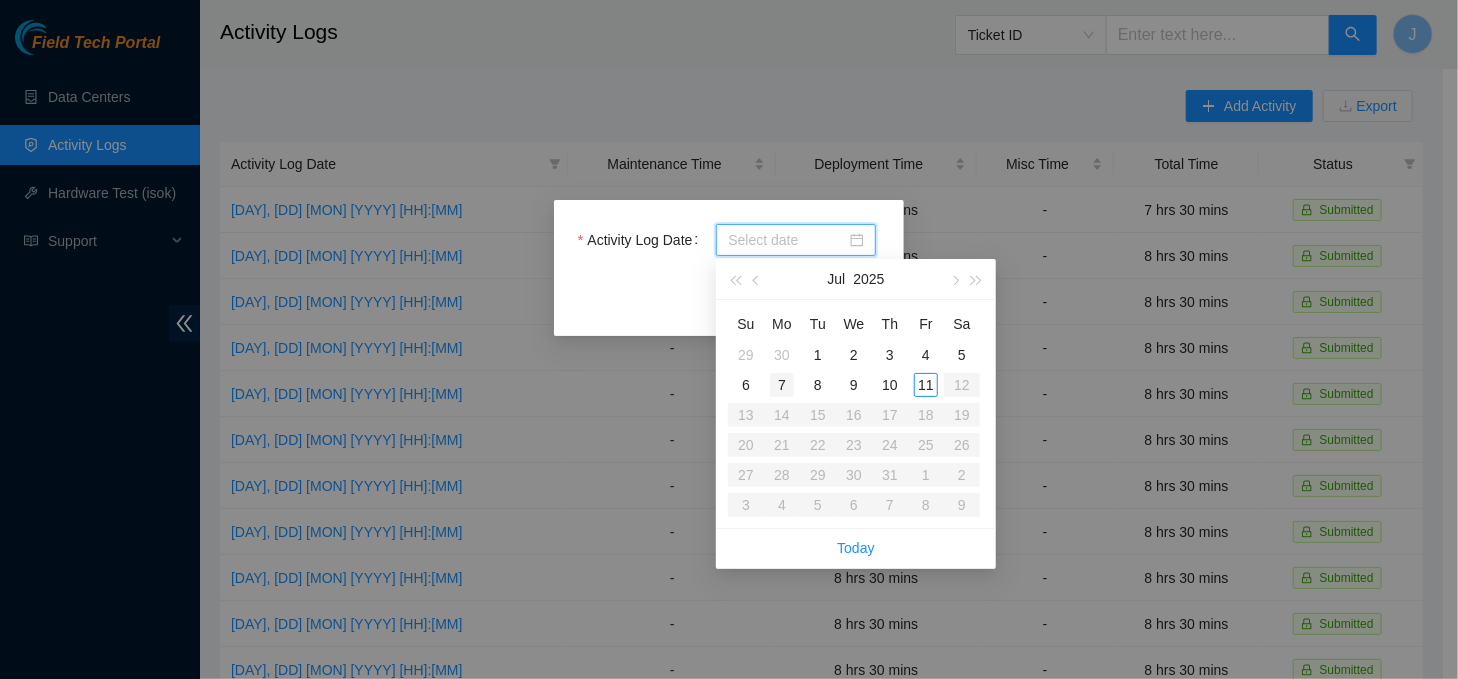 type on "2025-07-07" 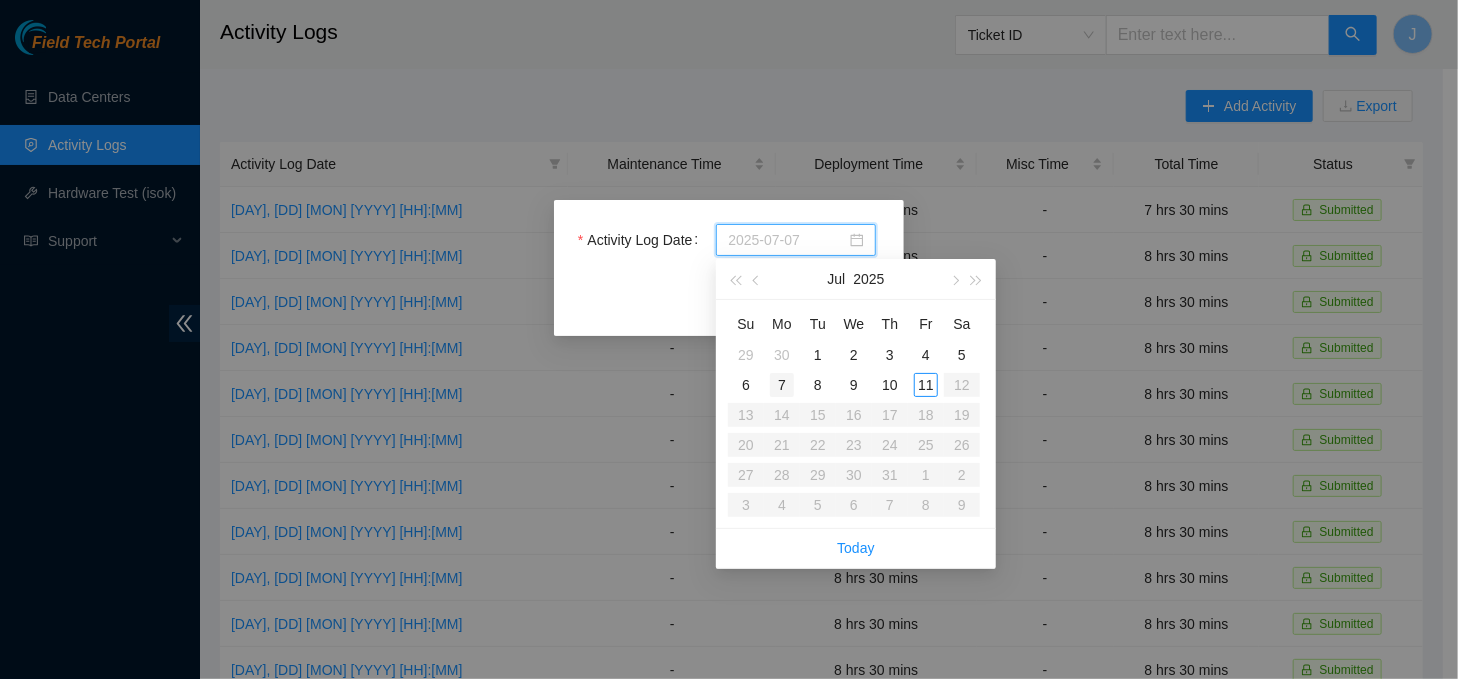 click on "7" at bounding box center [782, 385] 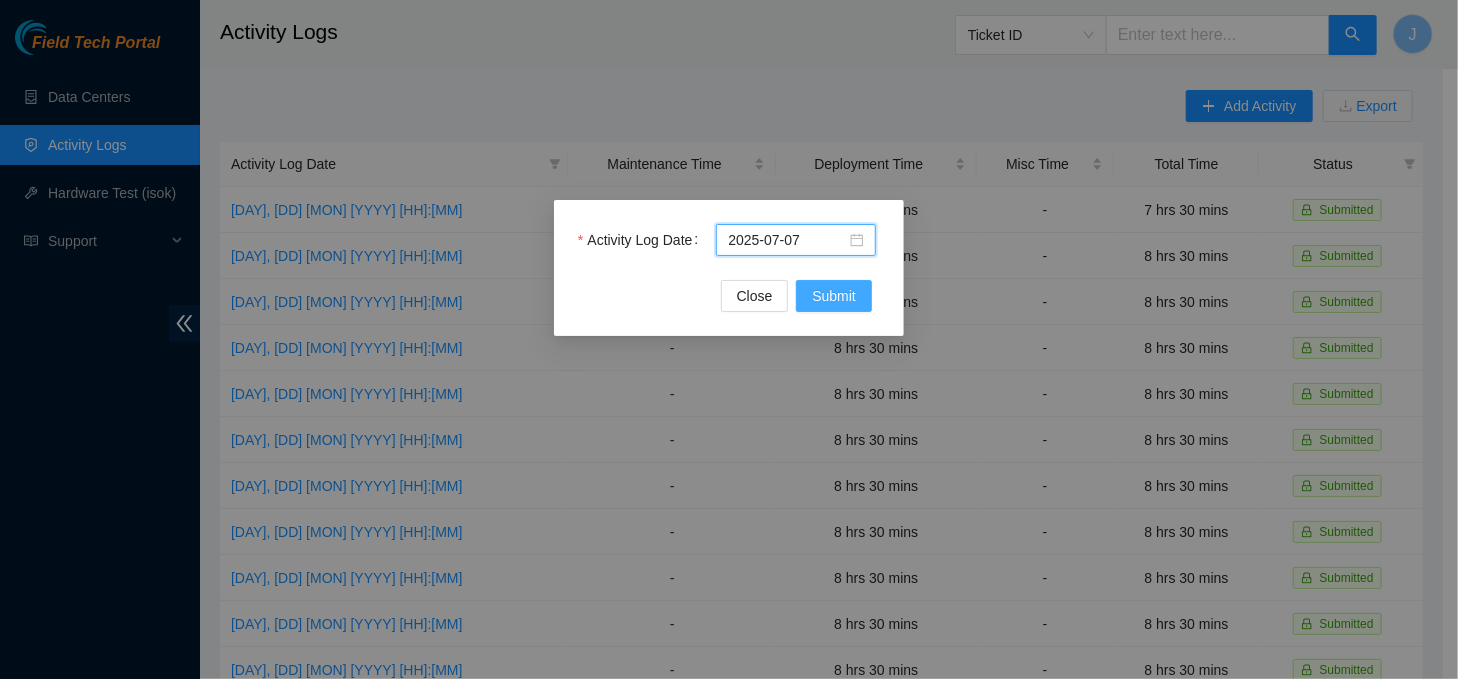 click on "Submit" at bounding box center (834, 296) 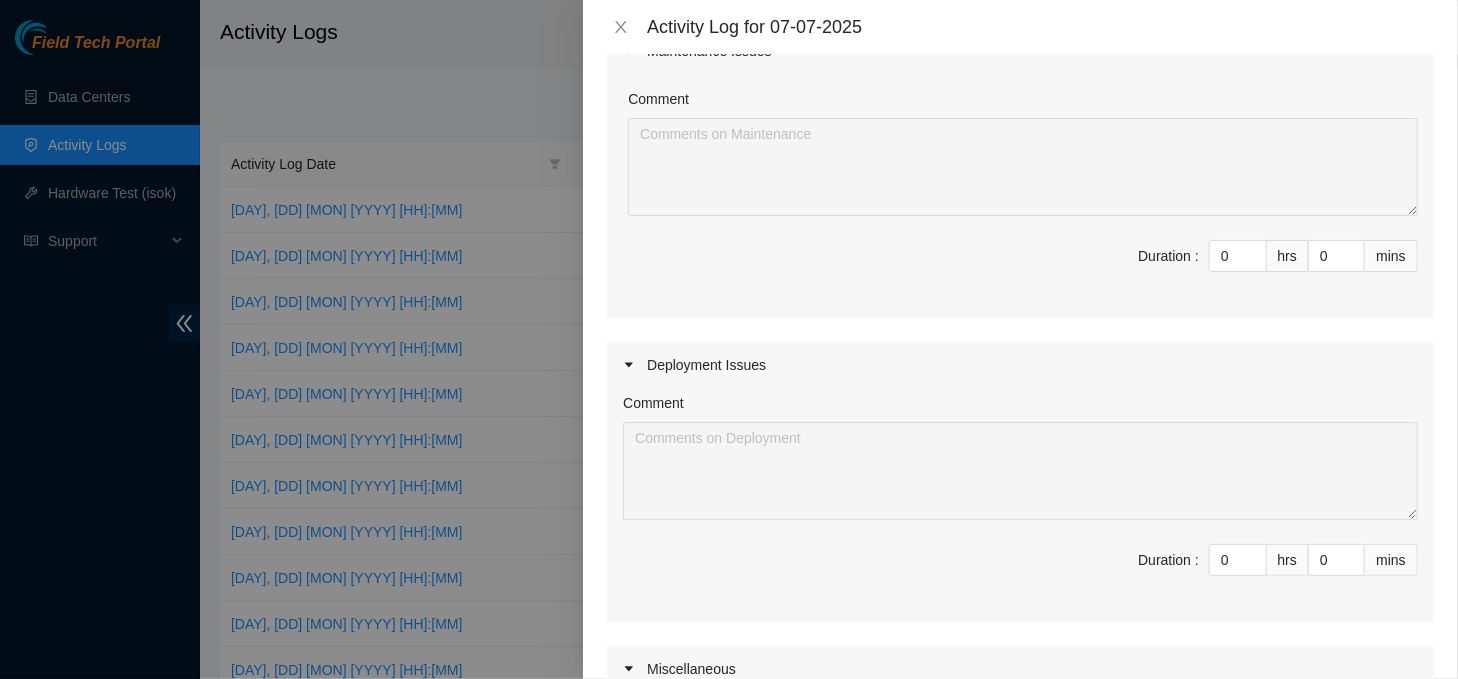 scroll, scrollTop: 204, scrollLeft: 0, axis: vertical 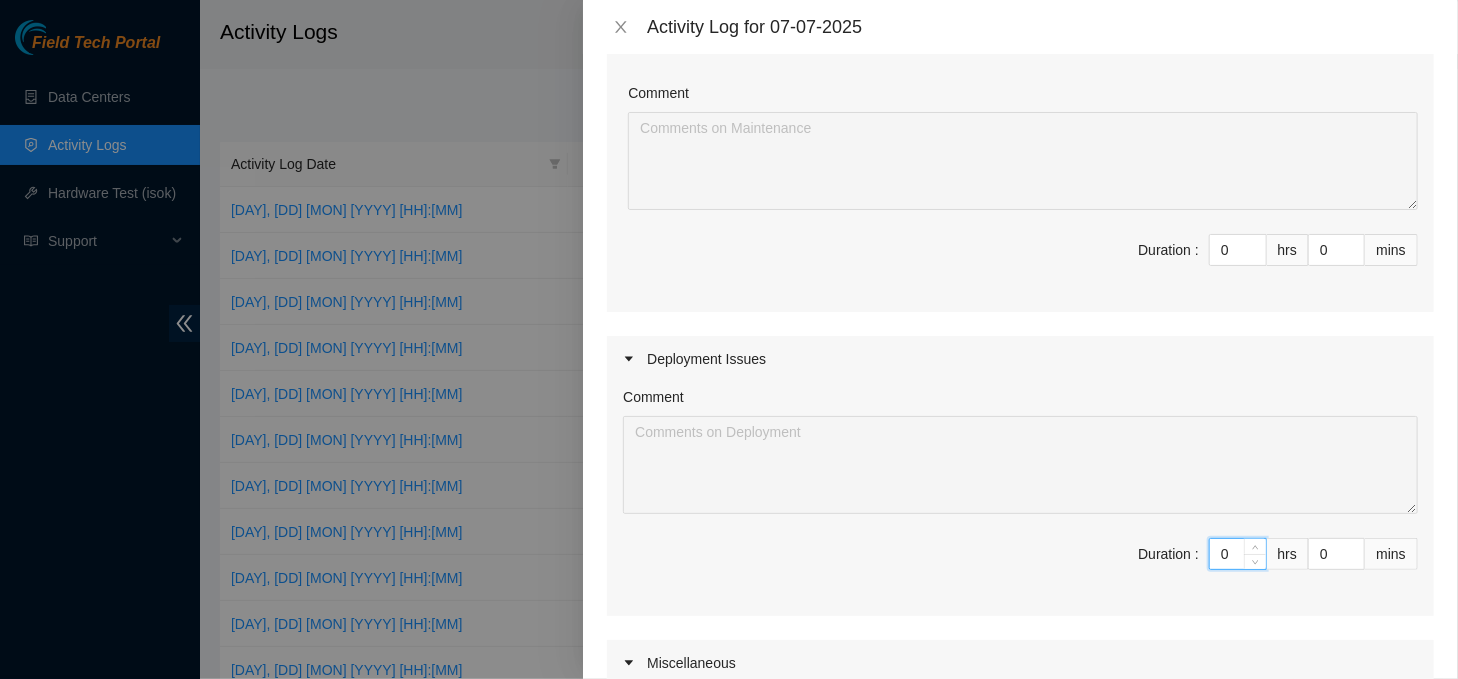 drag, startPoint x: 1220, startPoint y: 557, endPoint x: 1124, endPoint y: 550, distance: 96.25487 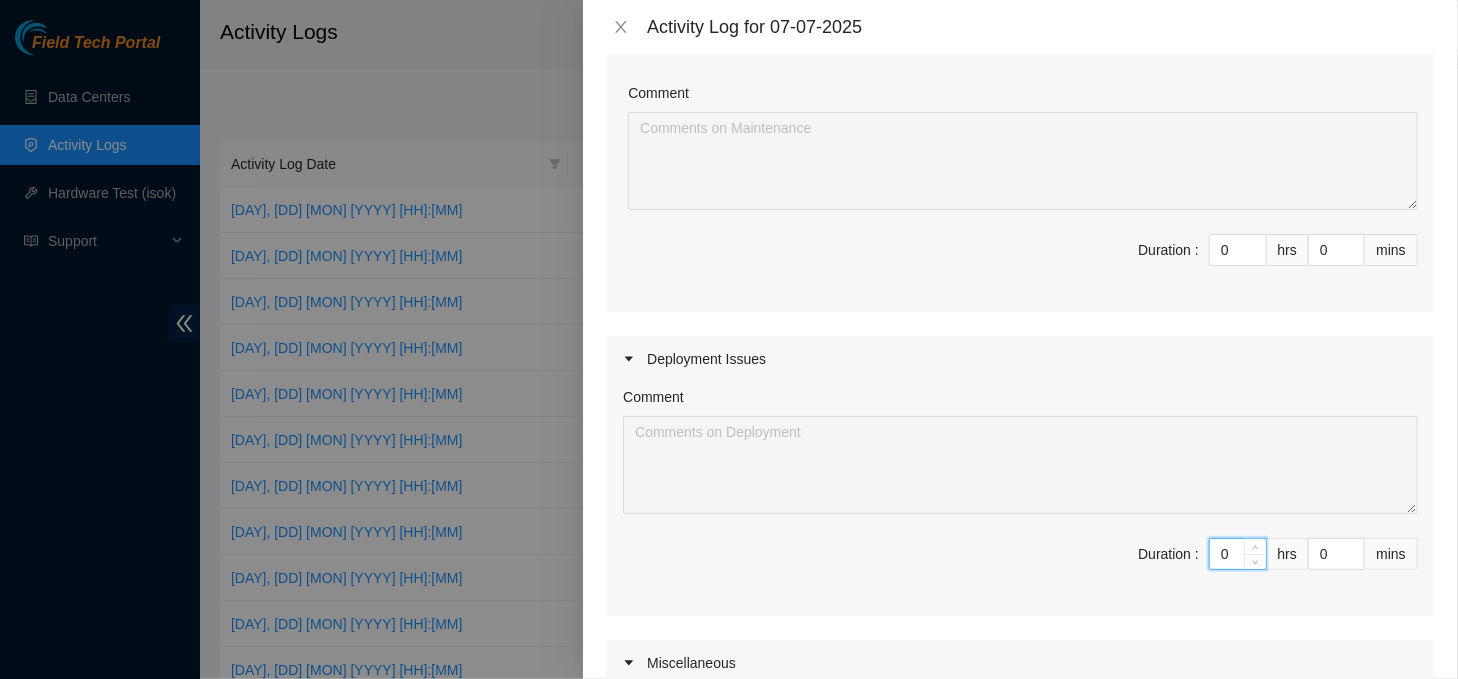 type on "8" 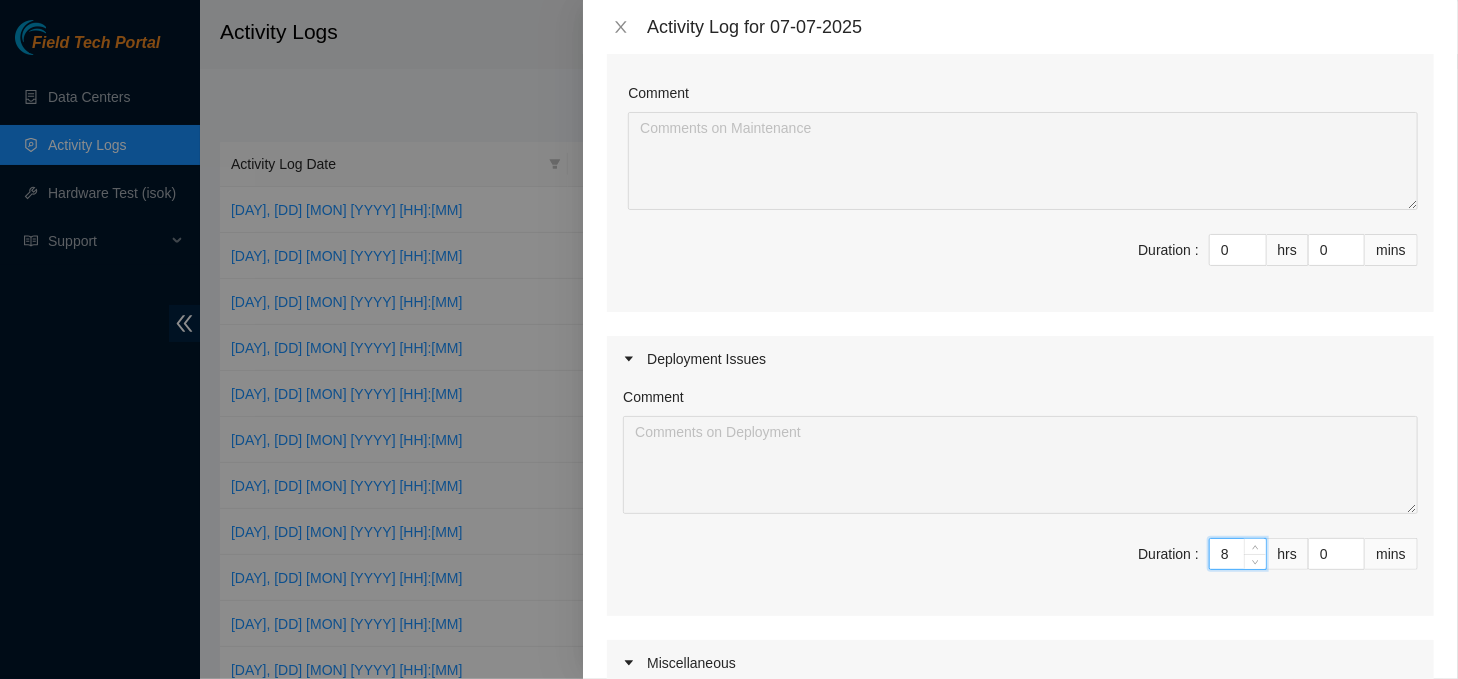 type on "8" 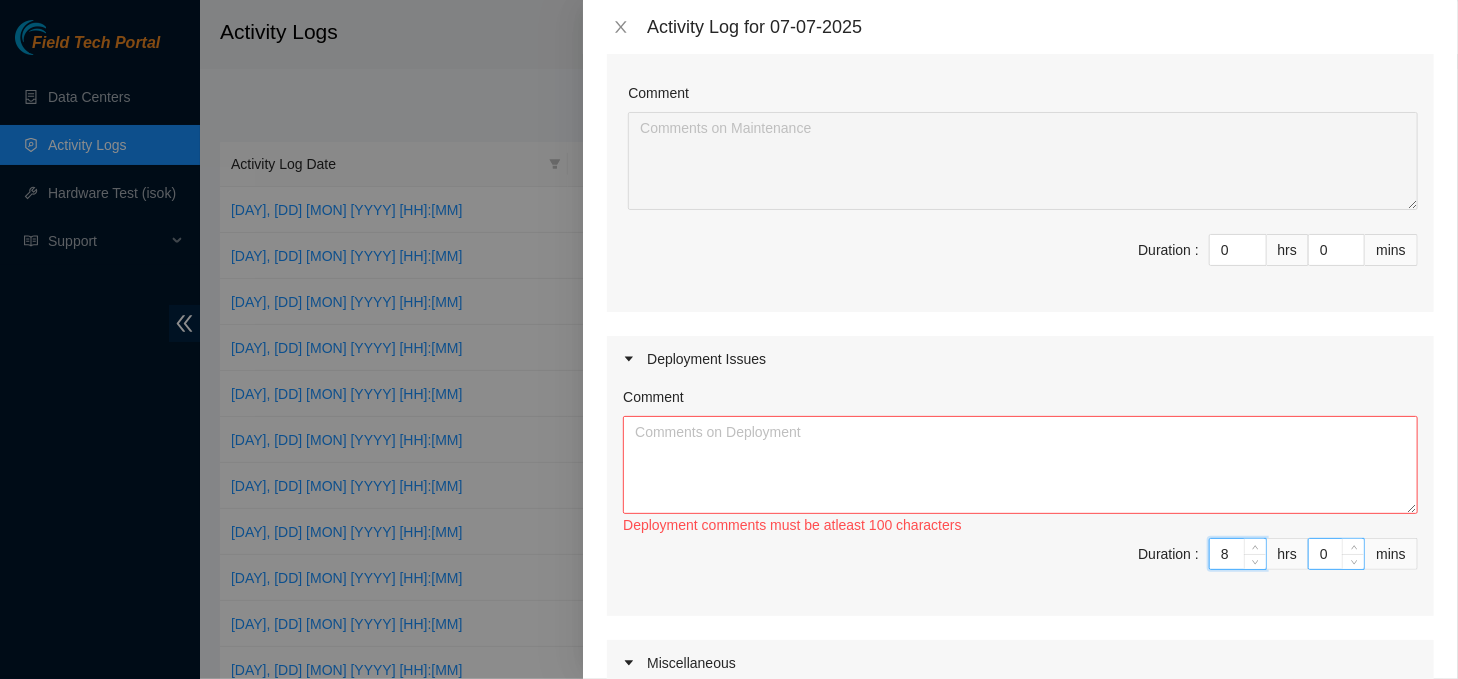 type on "8" 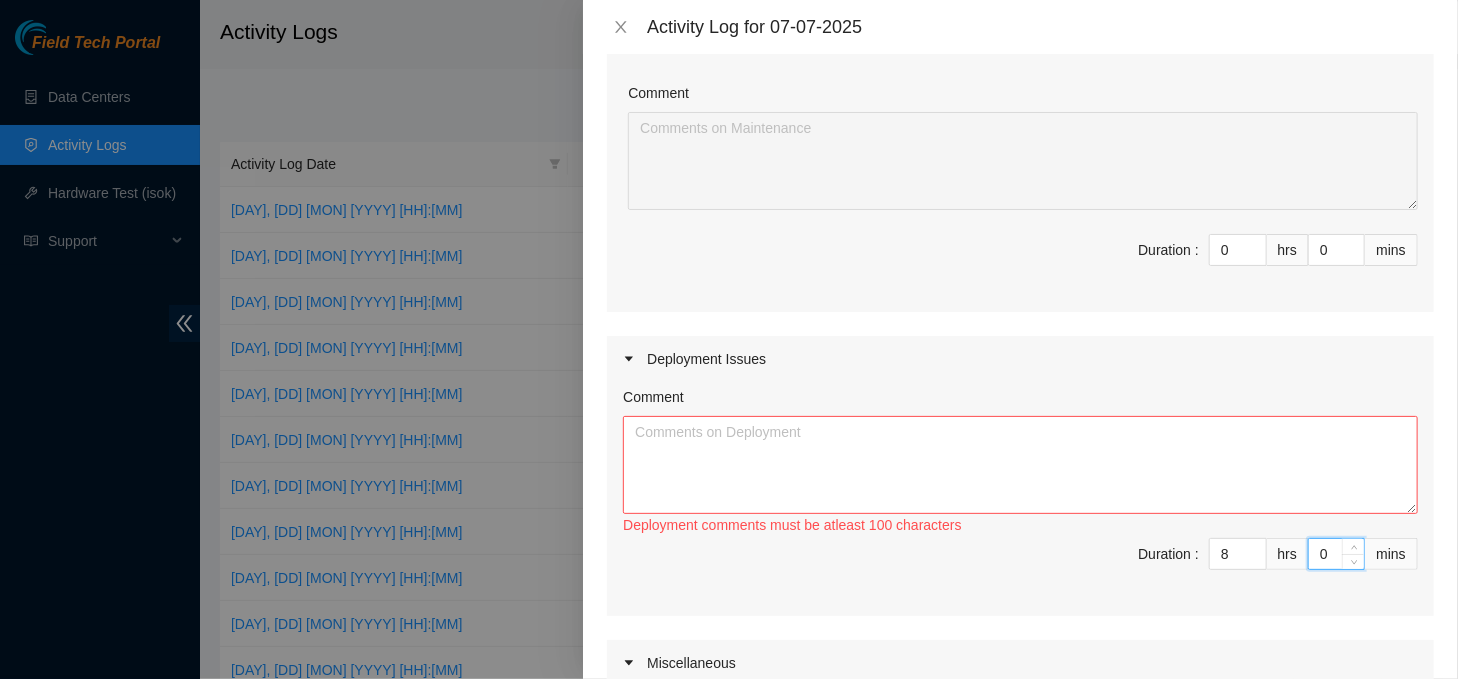 type on "30" 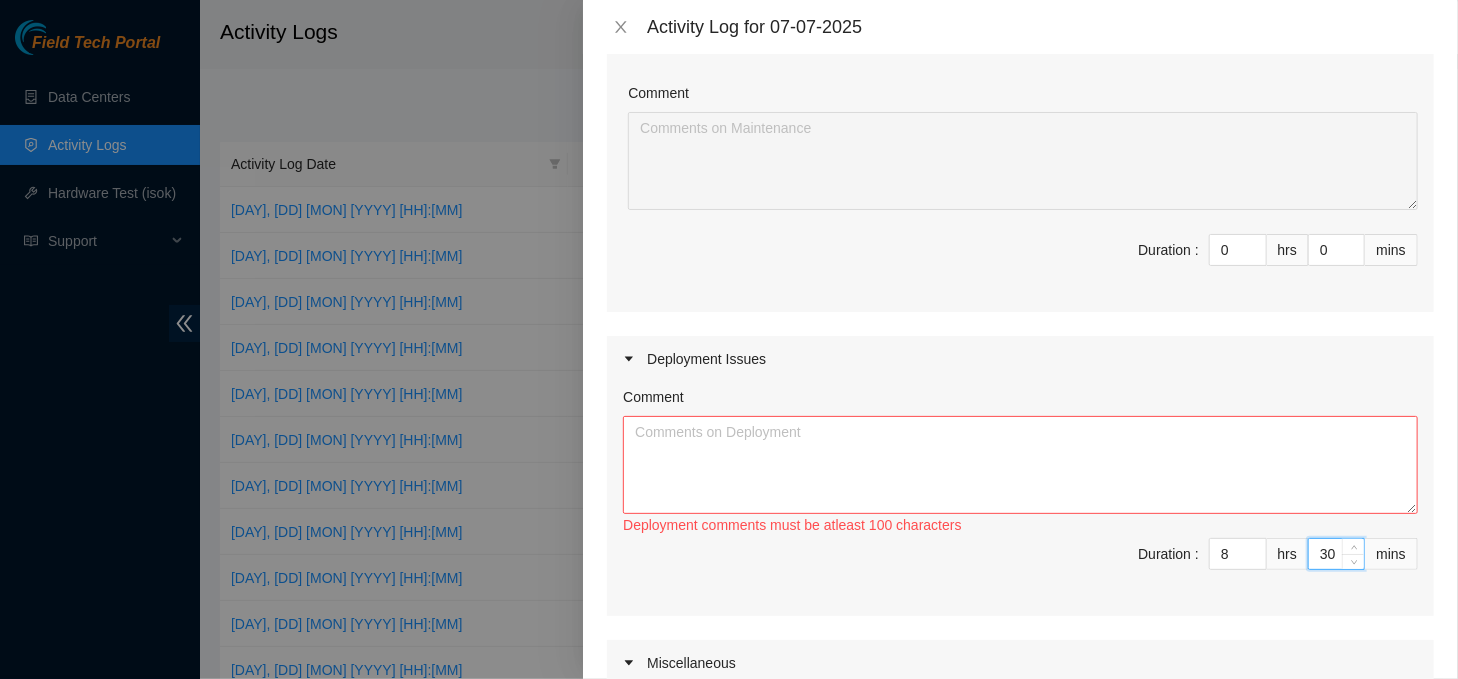type on "30" 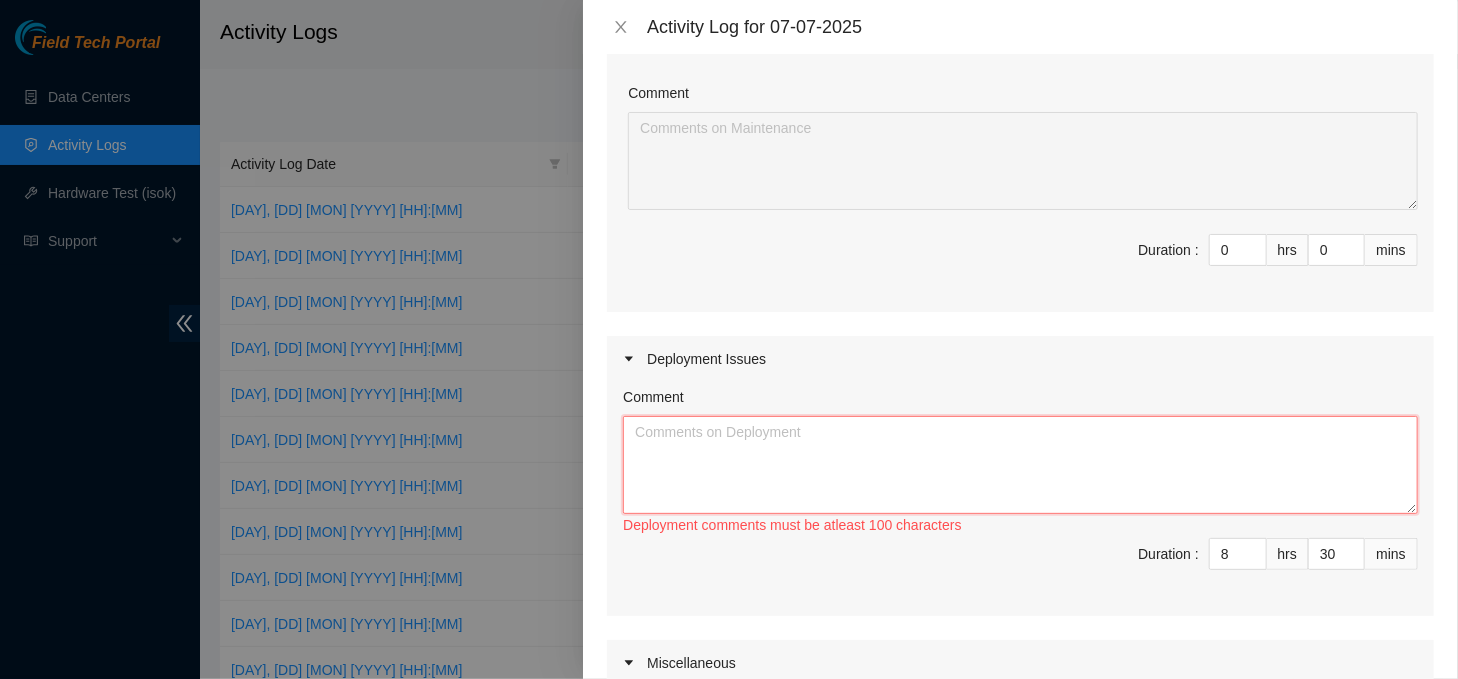 click on "Comment" at bounding box center [1020, 465] 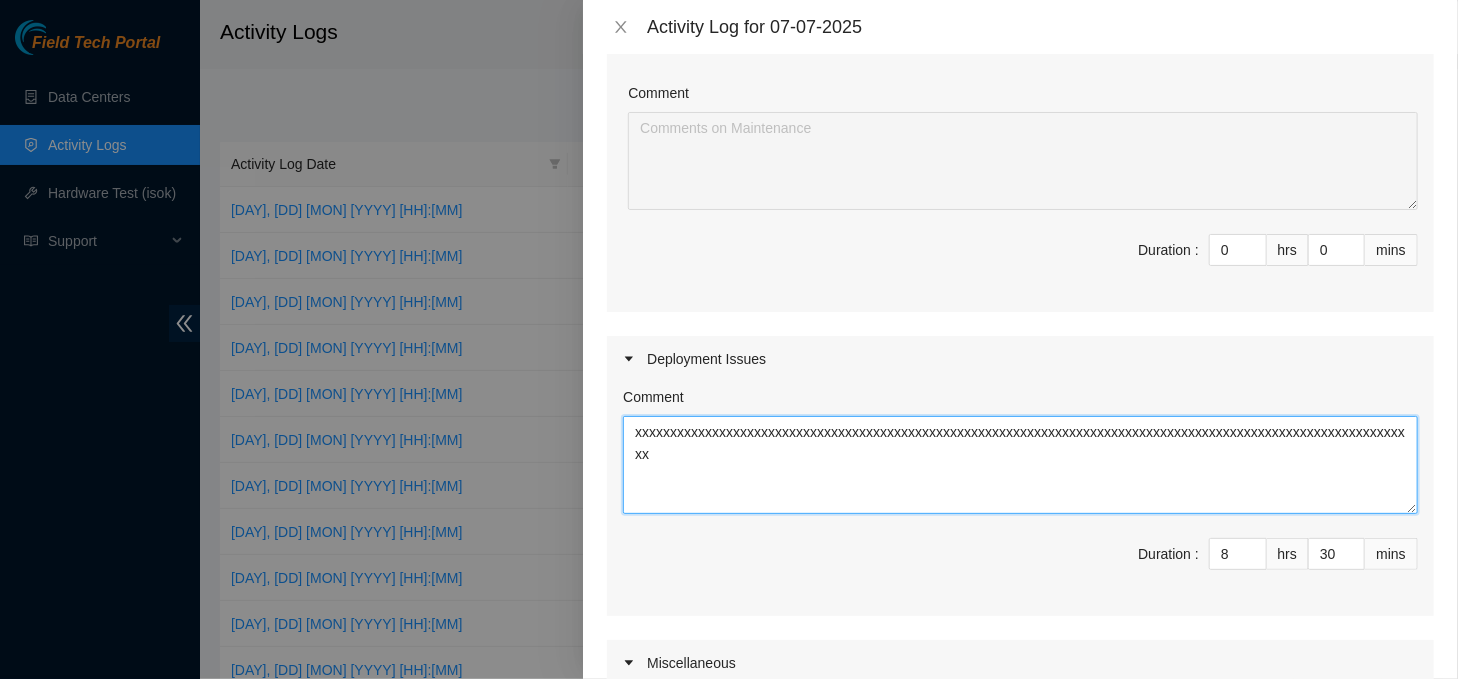 click on "xxxxxxxxxxxxxxxxxxxxxxxxxxxxxxxxxxxxxxxxxxxxxxxxxxxxxxxxxxxxxxxxxxxxxxxxxxxxxxxxxxxxxxxxxxxxxxxxxxxxxxxxxxxxxxxx" at bounding box center (1020, 465) 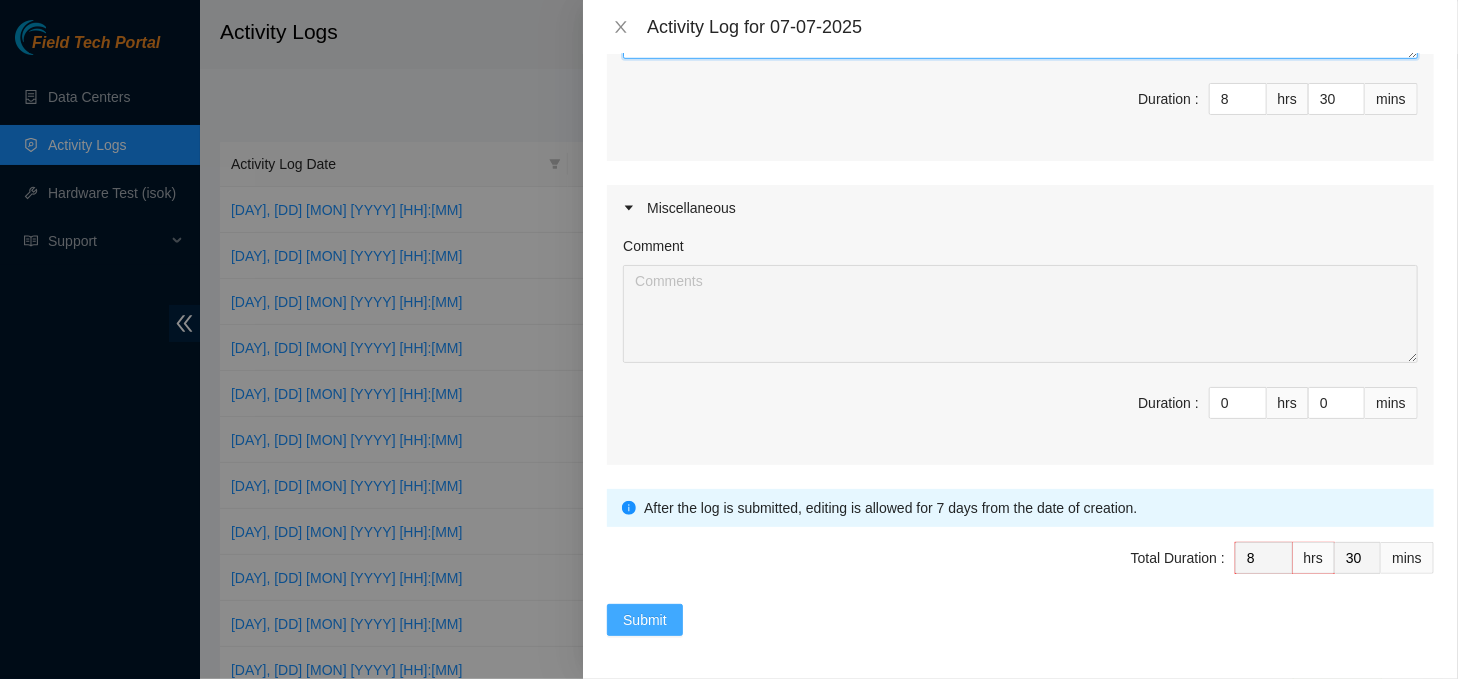 type on "xxxxxxxxxxxxxxxxxxxxxxxxxxxxxxxxxxxxxxxxxxxxxxxxxxxxxxxxxxxxxxxxxxxxxxxxxxxxxxxxxxxxxxxxxxxxxxxxxxxxxxxxxxxxxxxx" 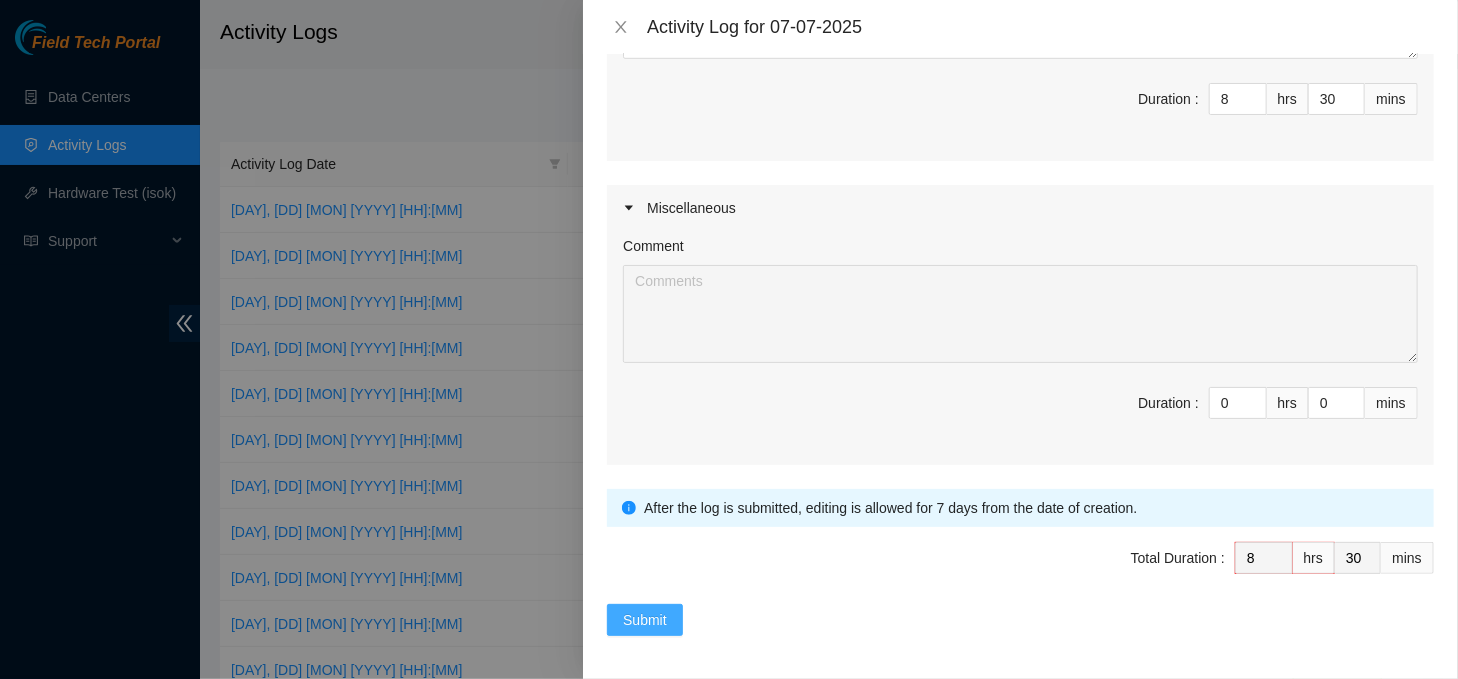 click on "Submit" at bounding box center (645, 620) 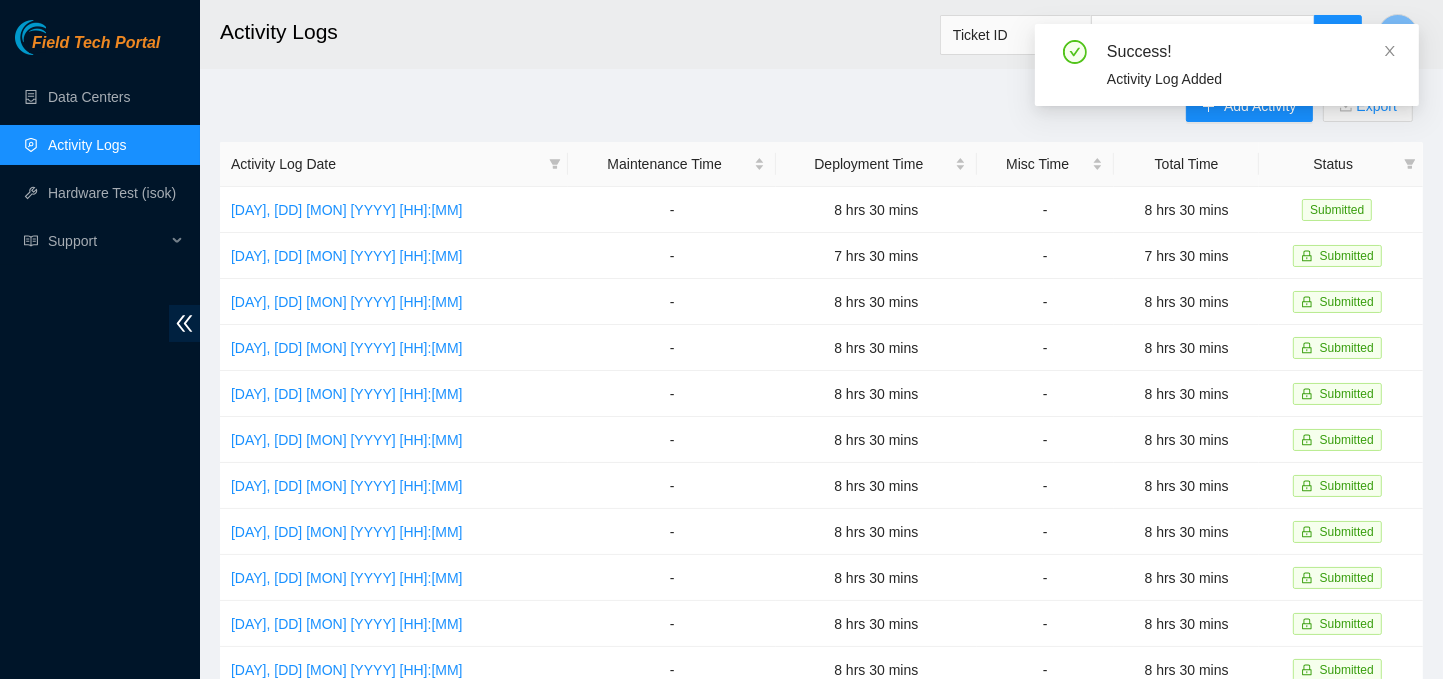 click on "Success! Activity Log Added" at bounding box center (1227, 65) 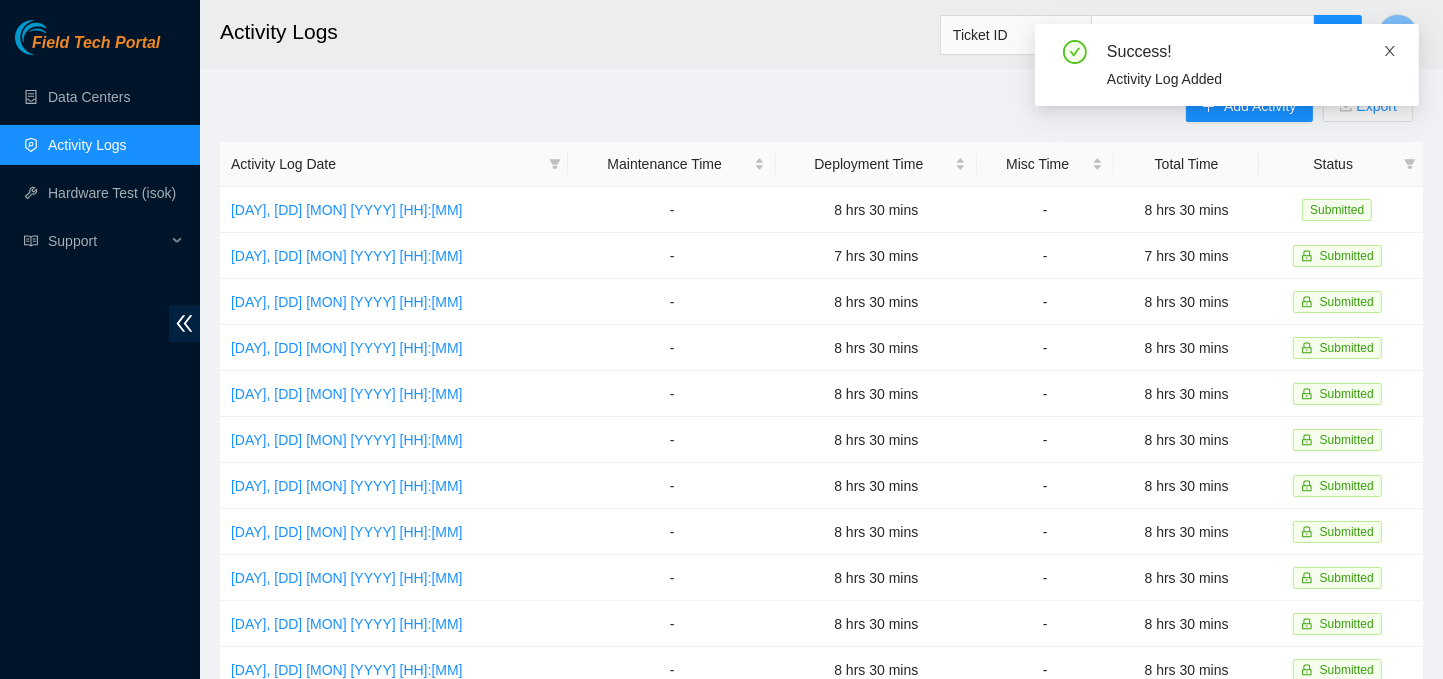click 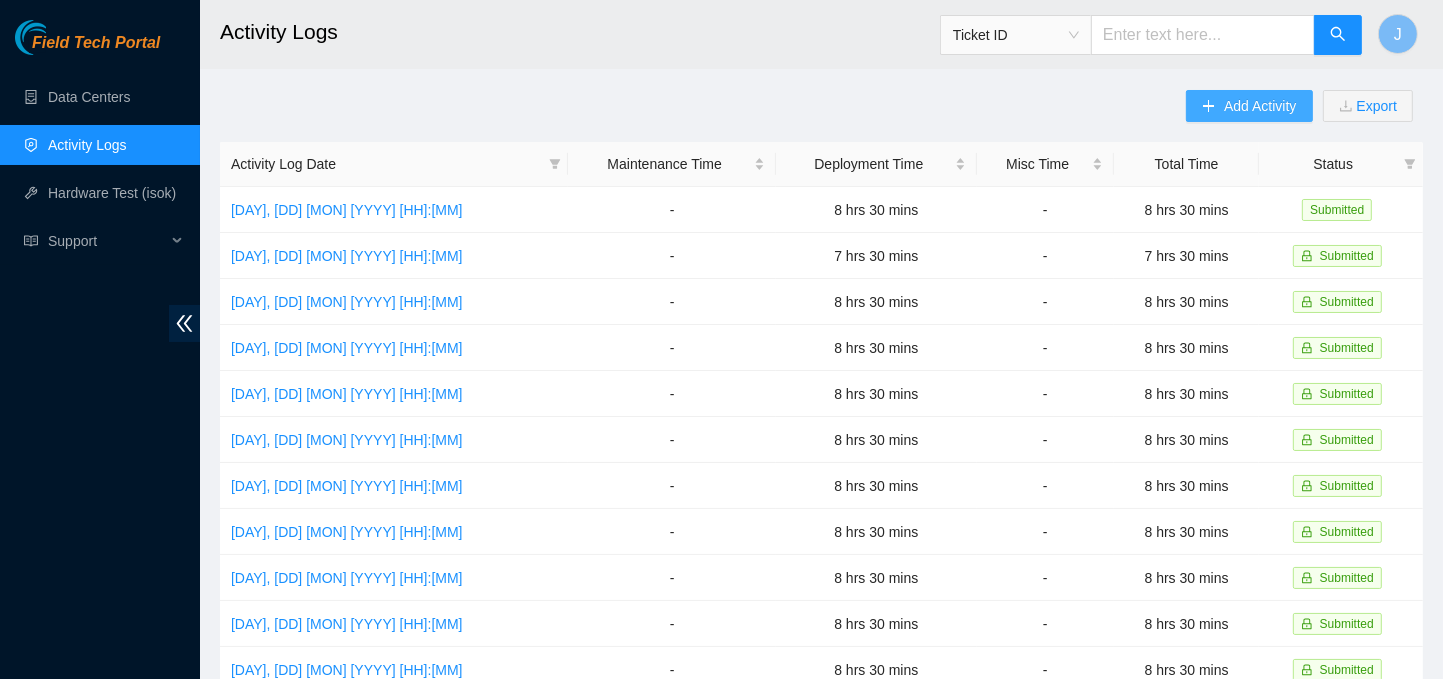 click on "Add Activity" at bounding box center (1260, 106) 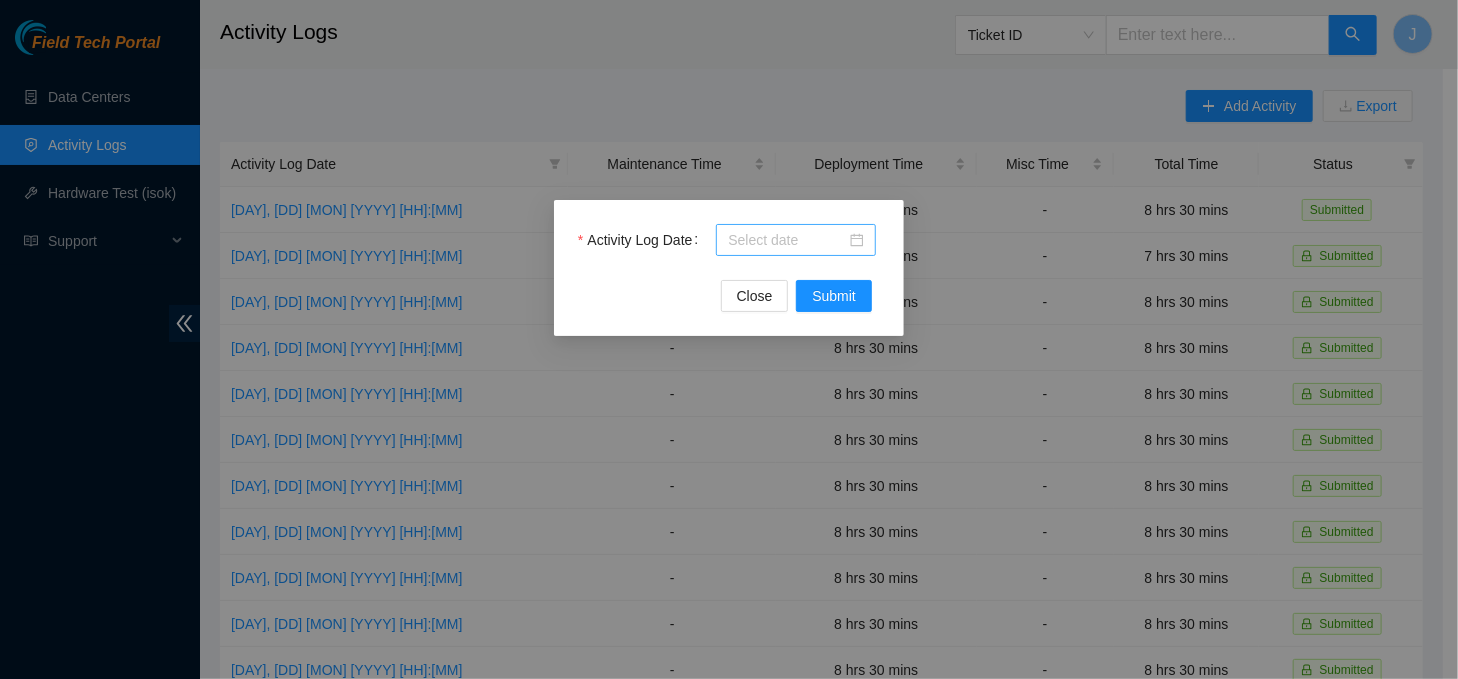 click at bounding box center [796, 240] 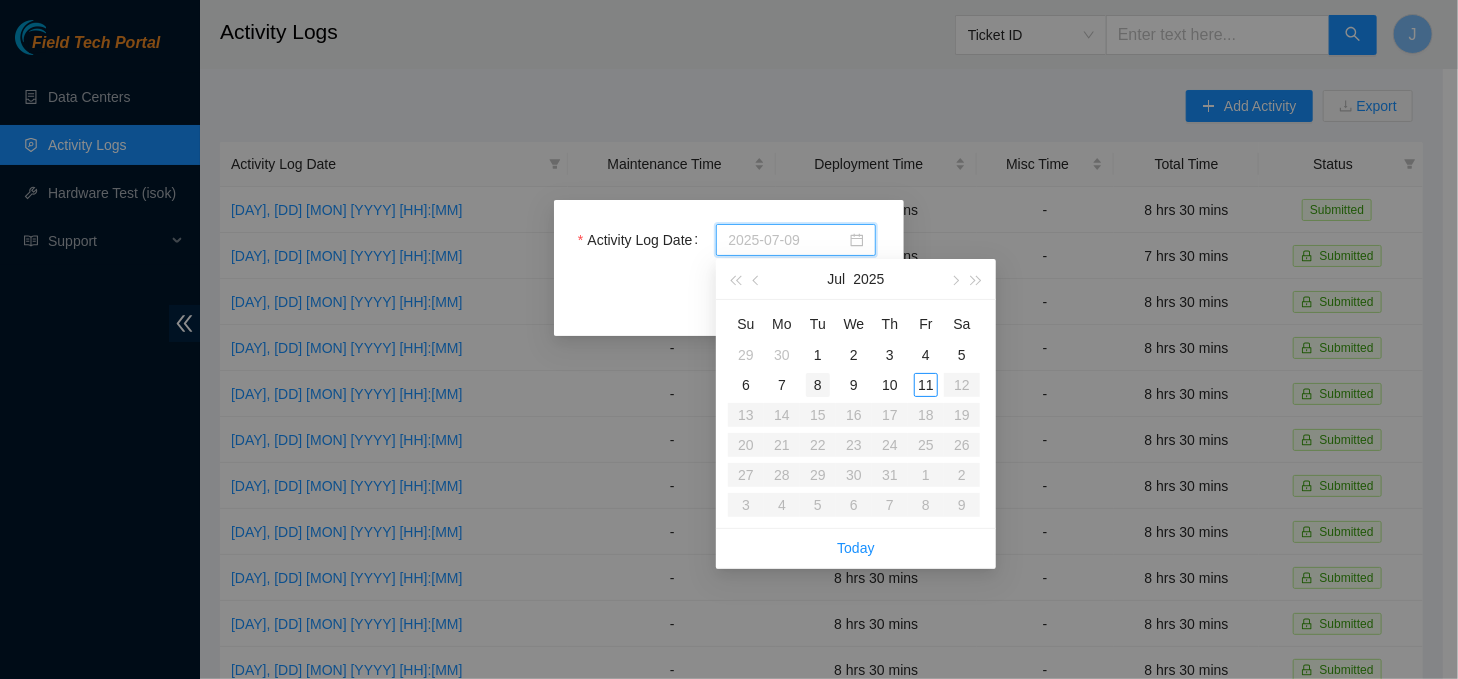 type on "[YYYY]-[MM]-[DD]" 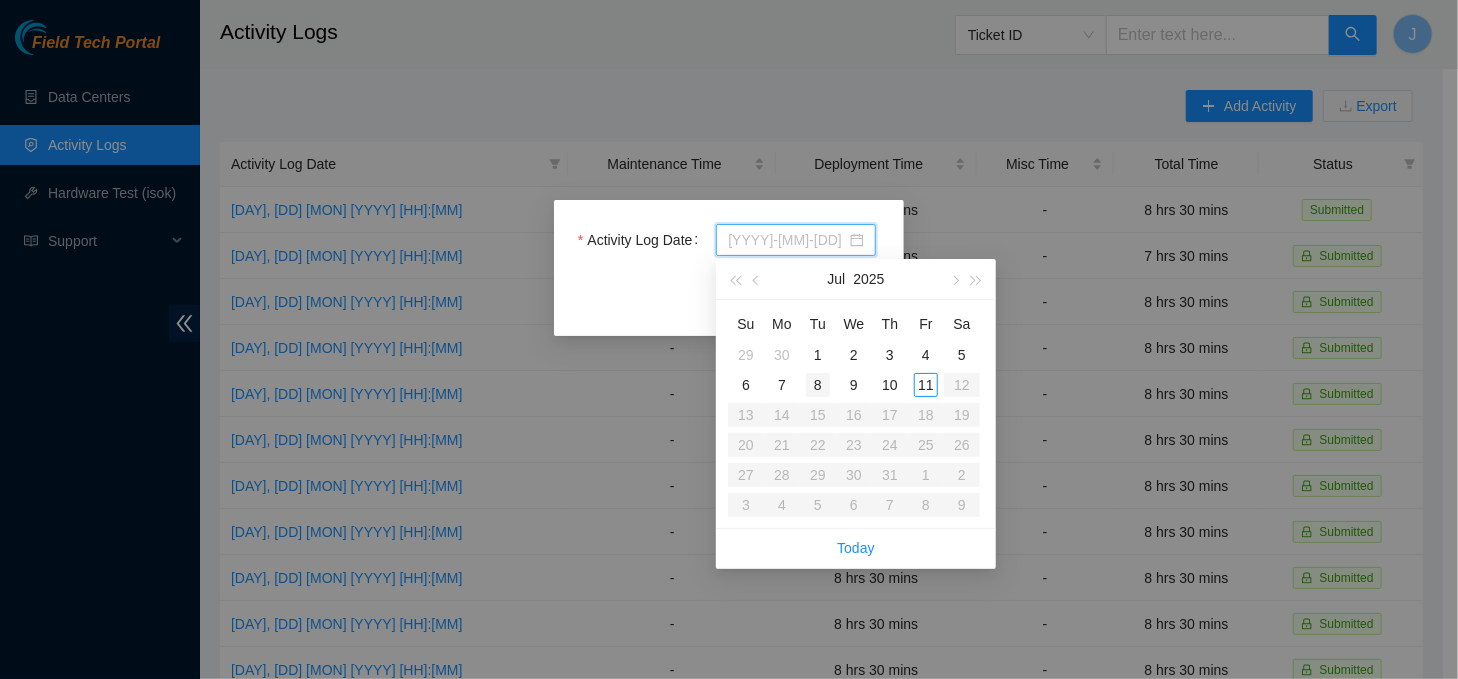 click on "8" at bounding box center [818, 385] 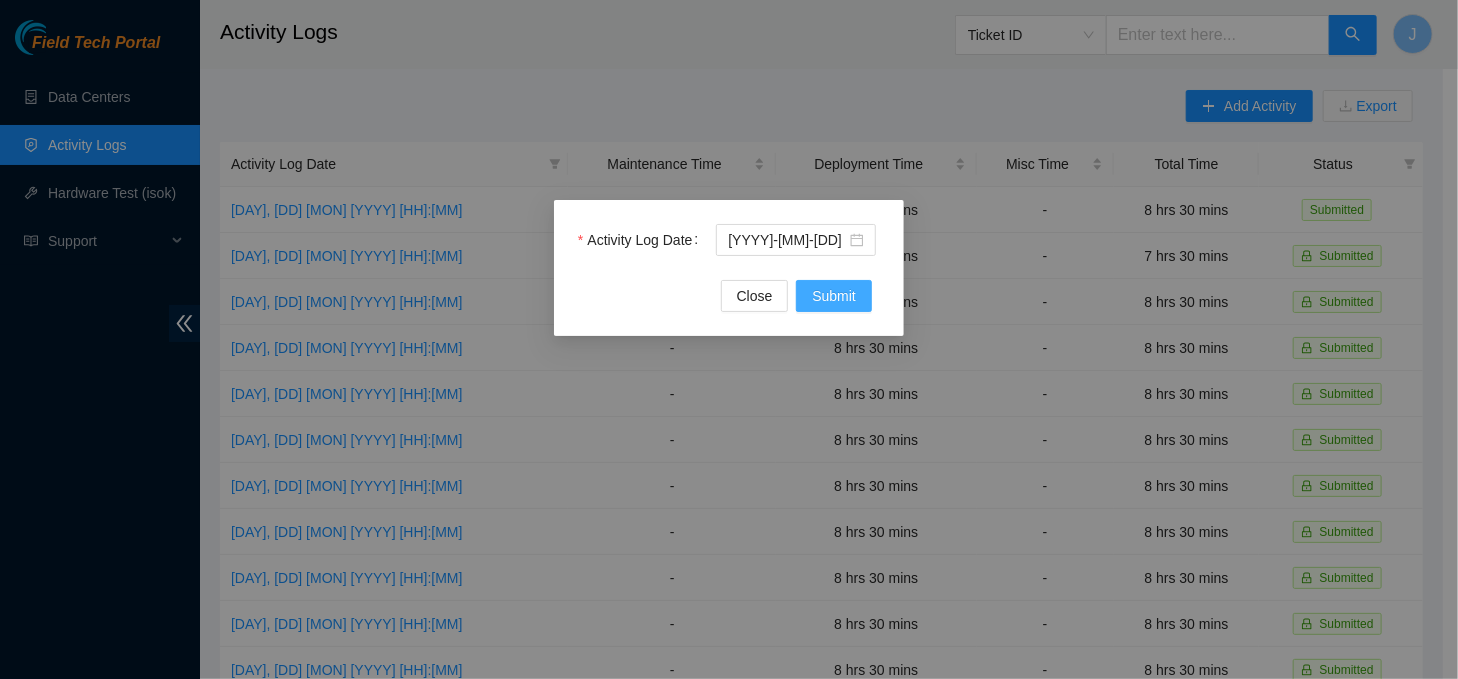 click on "Submit" at bounding box center (834, 296) 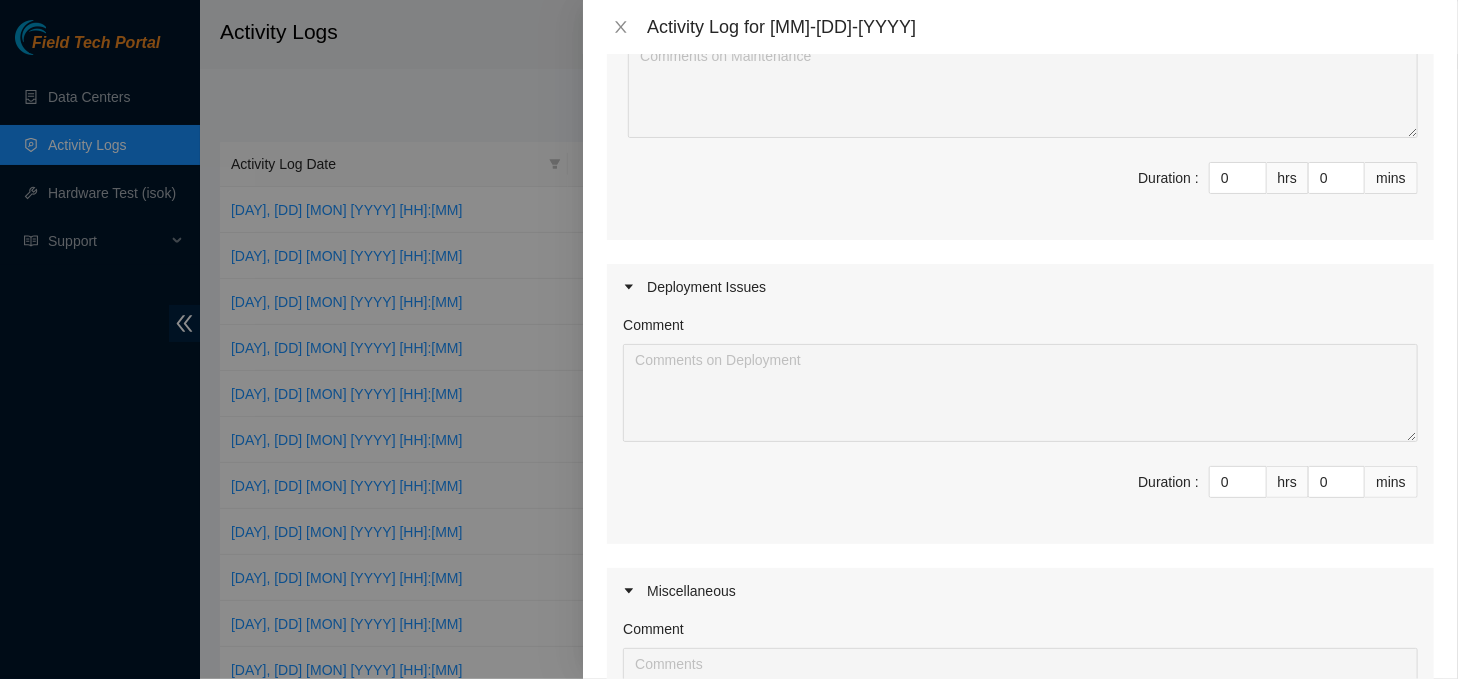 scroll, scrollTop: 295, scrollLeft: 0, axis: vertical 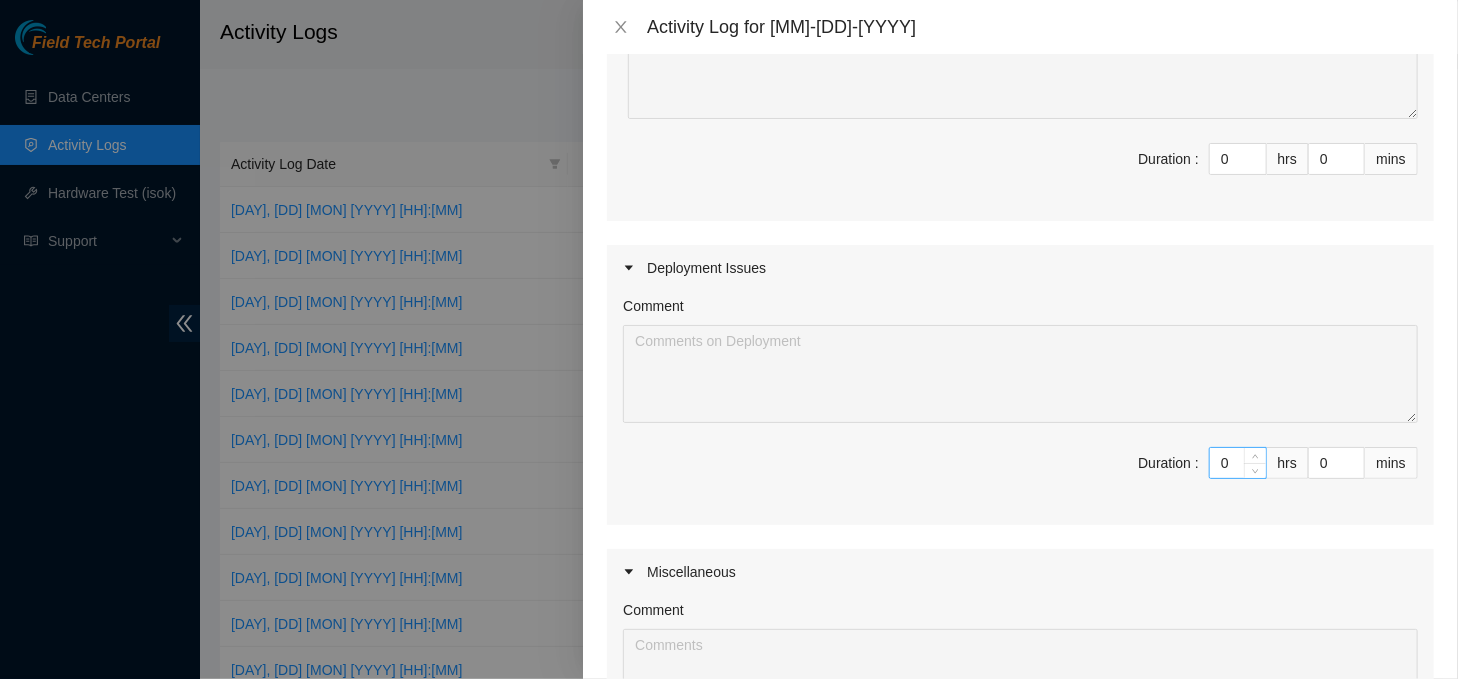 click on "0" at bounding box center (1238, 463) 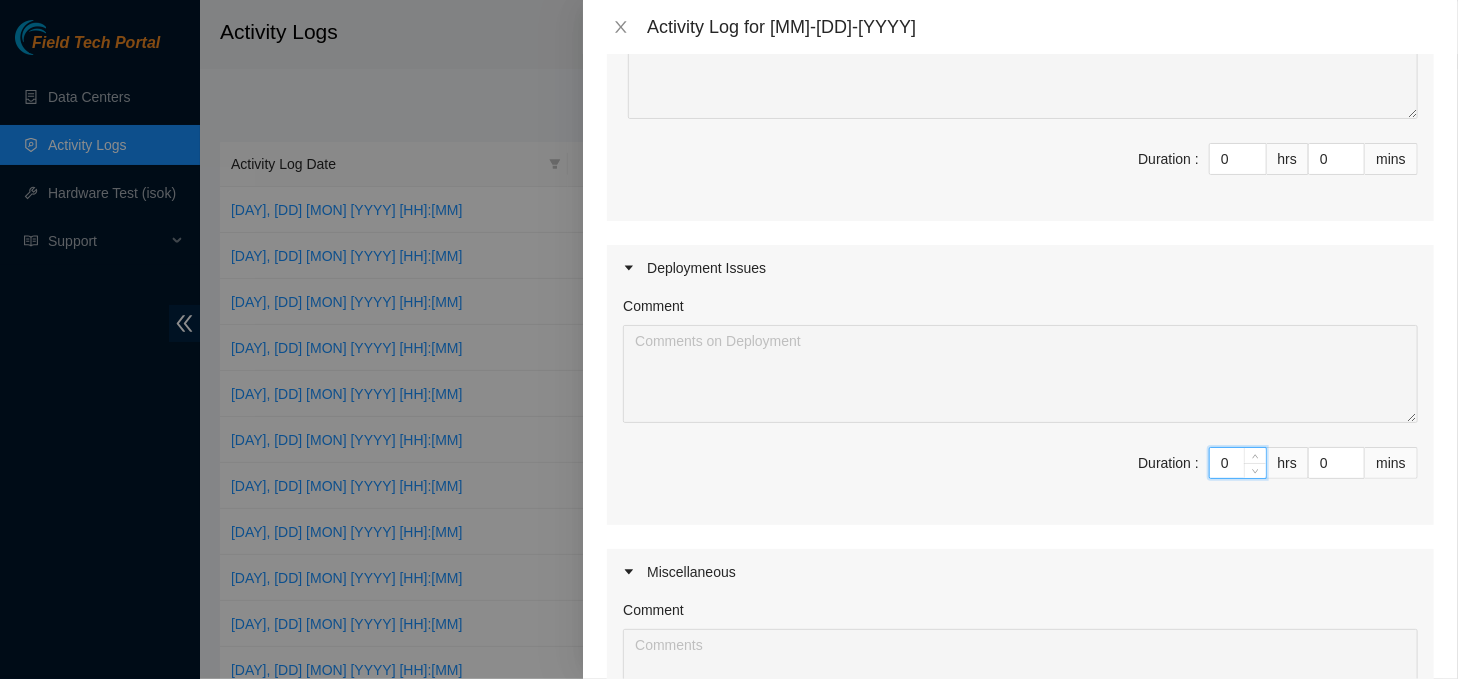 click on "0" at bounding box center (1238, 463) 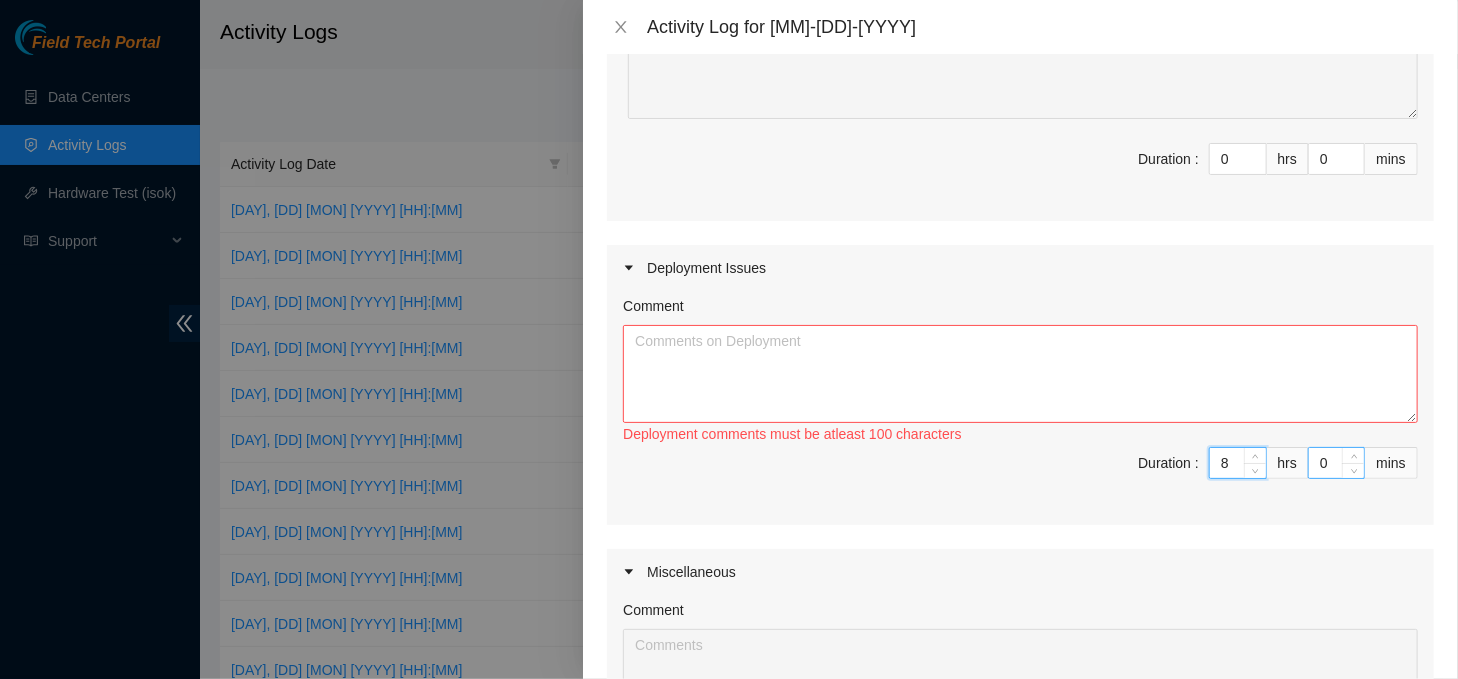 type on "8" 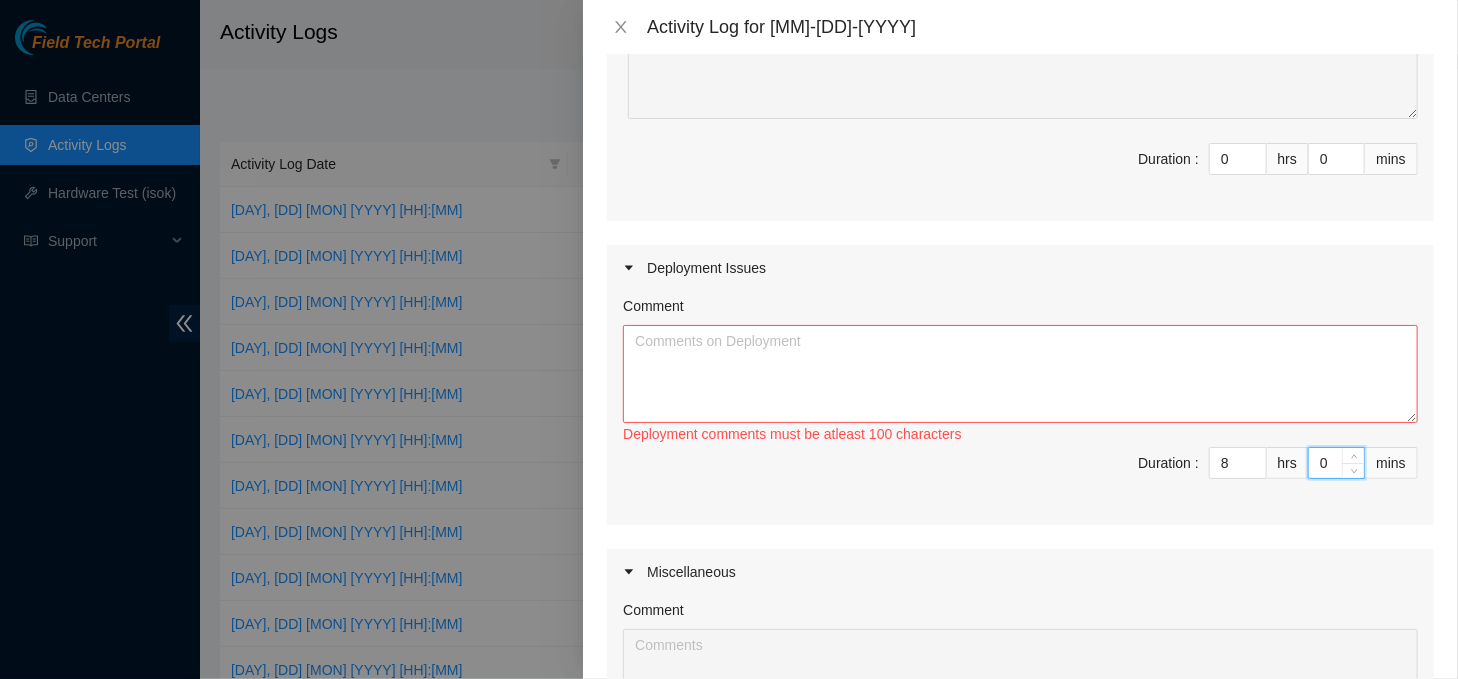 click on "0" at bounding box center [1336, 463] 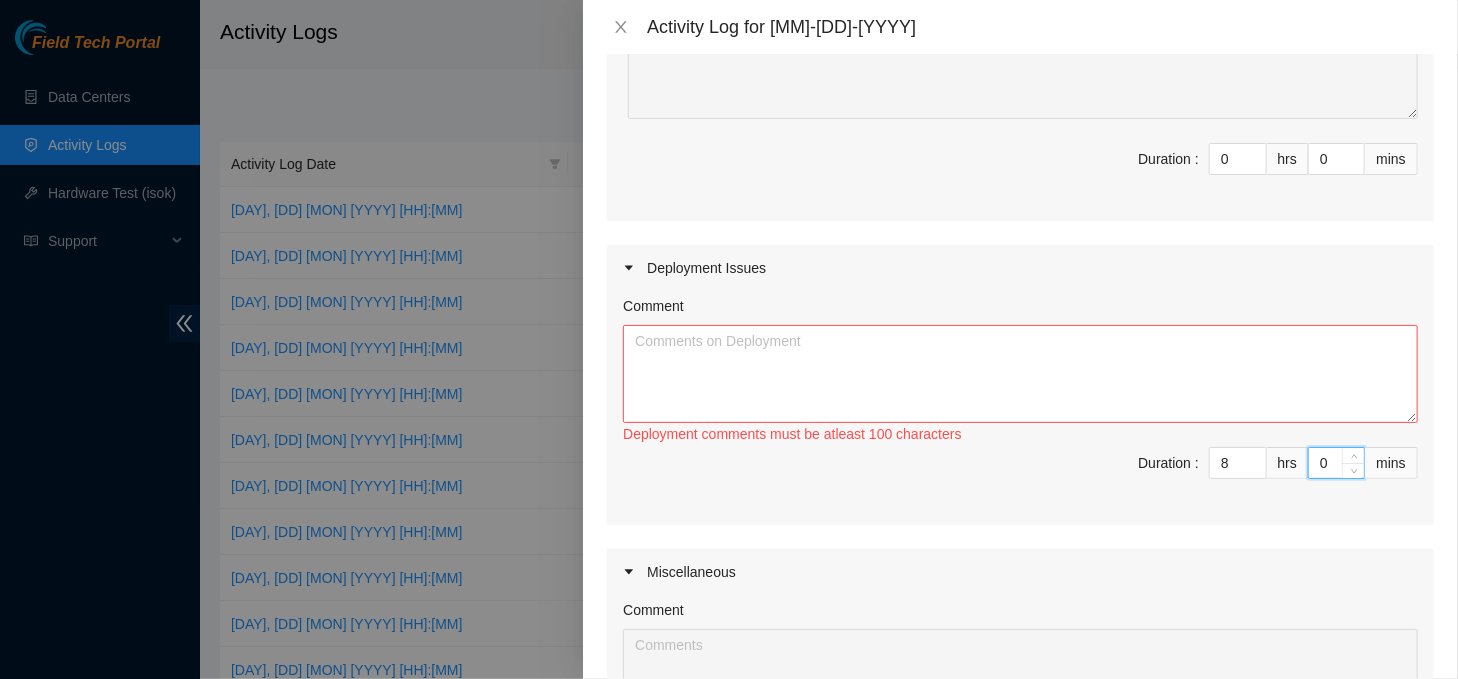 type on "30" 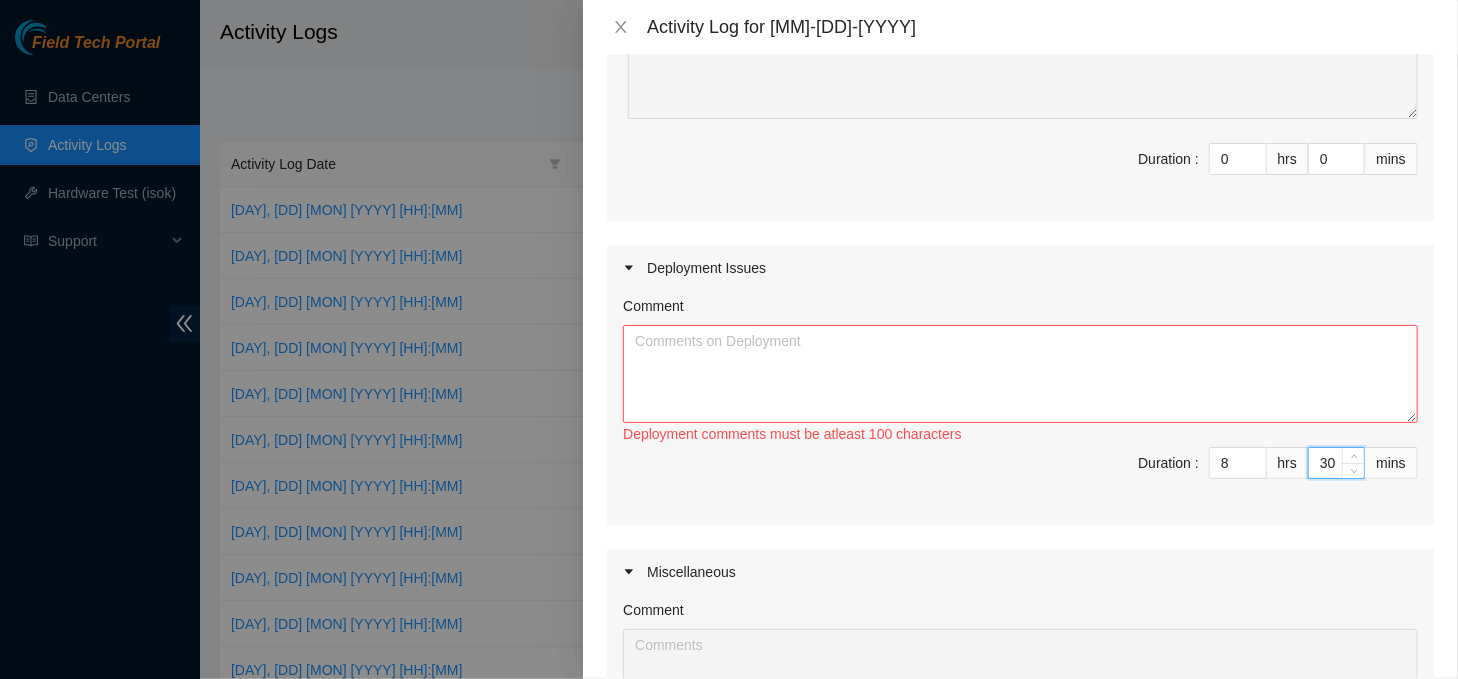type on "30" 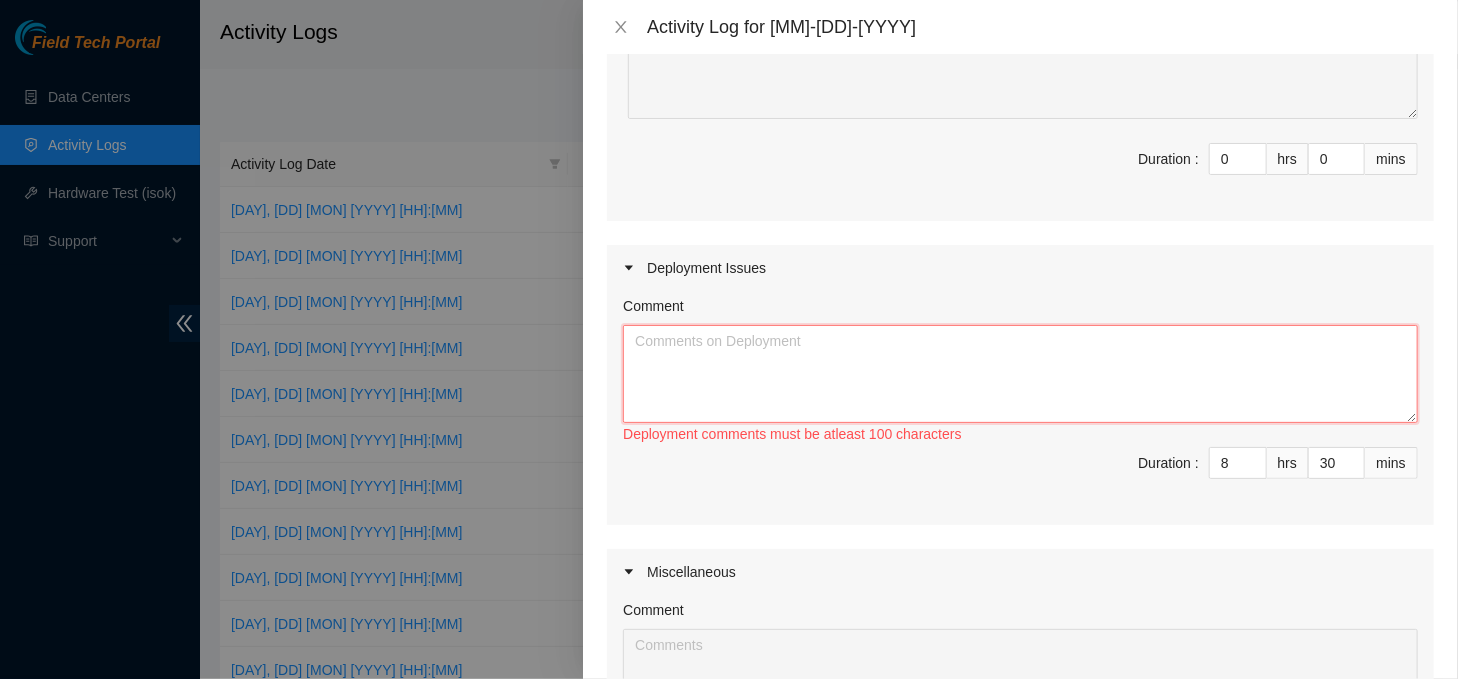 click on "Comment" at bounding box center (1020, 374) 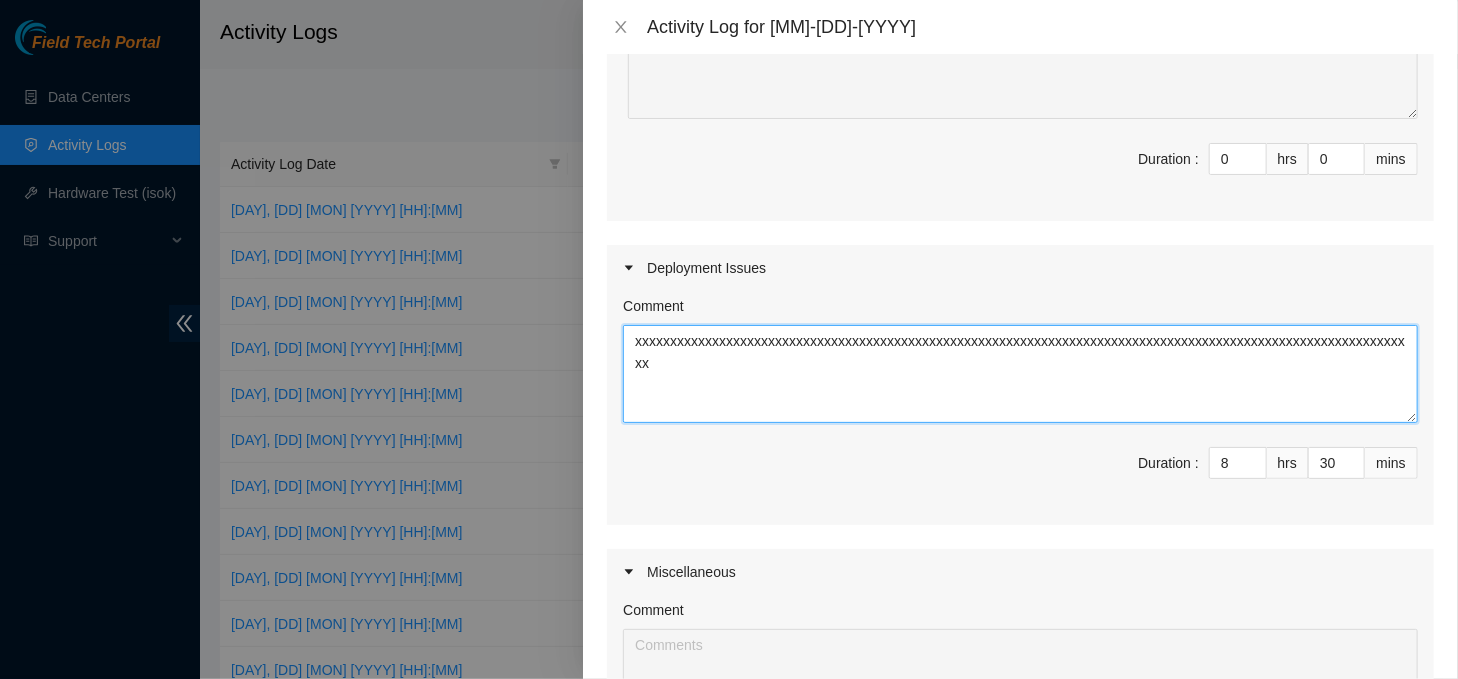 scroll, scrollTop: 659, scrollLeft: 0, axis: vertical 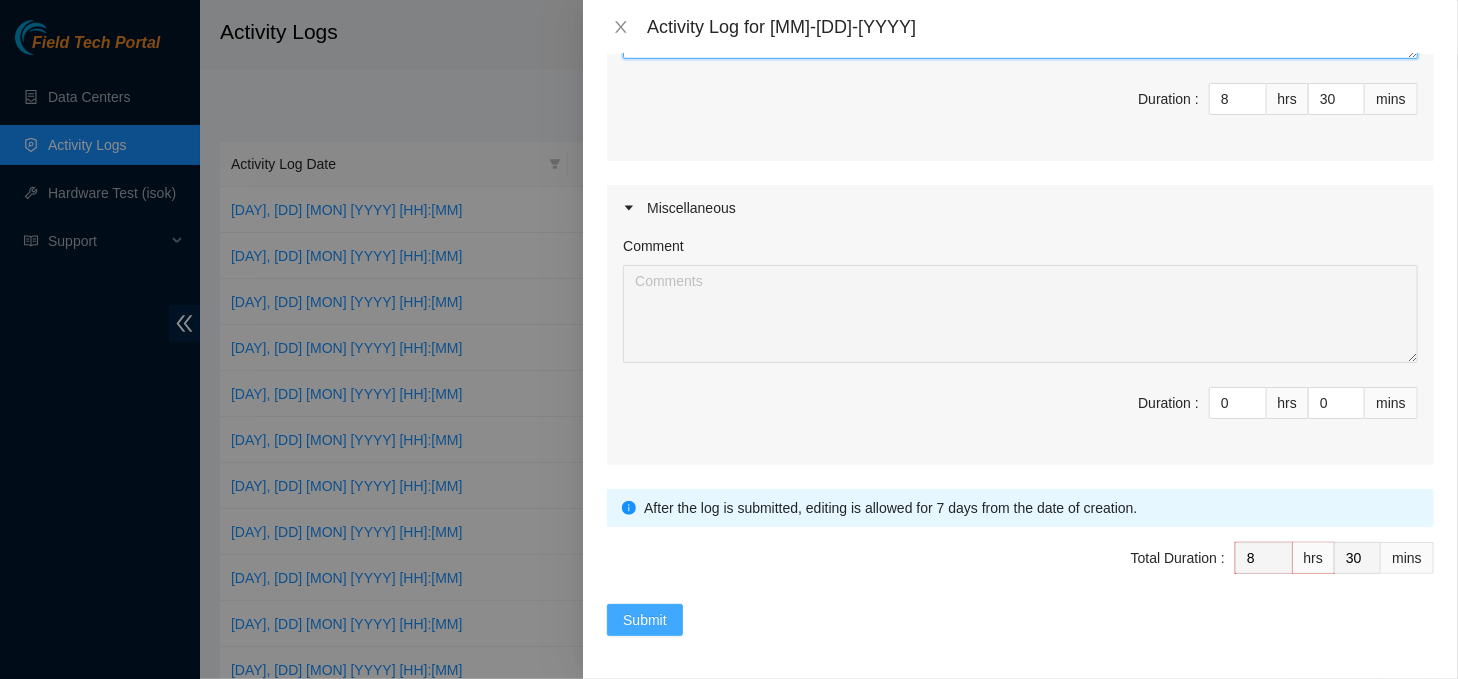 type on "xxxxxxxxxxxxxxxxxxxxxxxxxxxxxxxxxxxxxxxxxxxxxxxxxxxxxxxxxxxxxxxxxxxxxxxxxxxxxxxxxxxxxxxxxxxxxxxxxxxxxxxxxxxxxxxx" 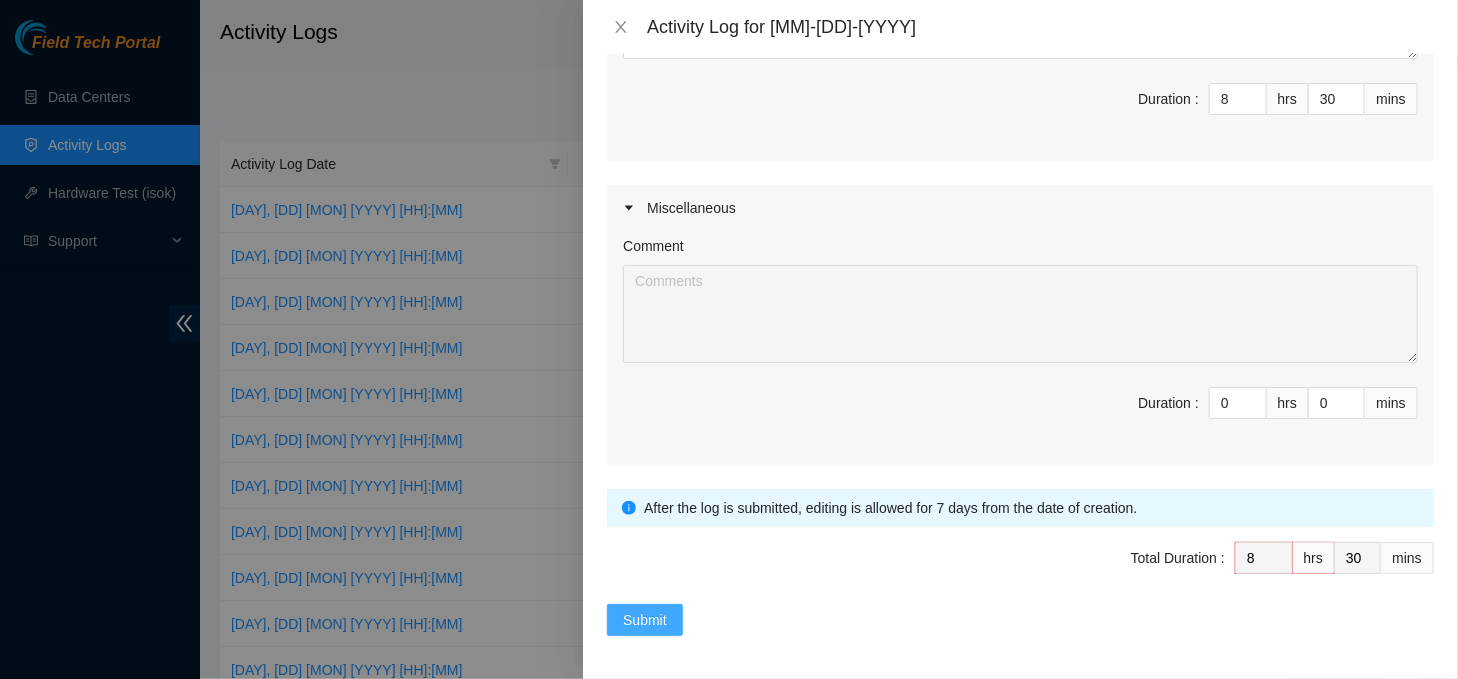 click on "Submit" at bounding box center (645, 620) 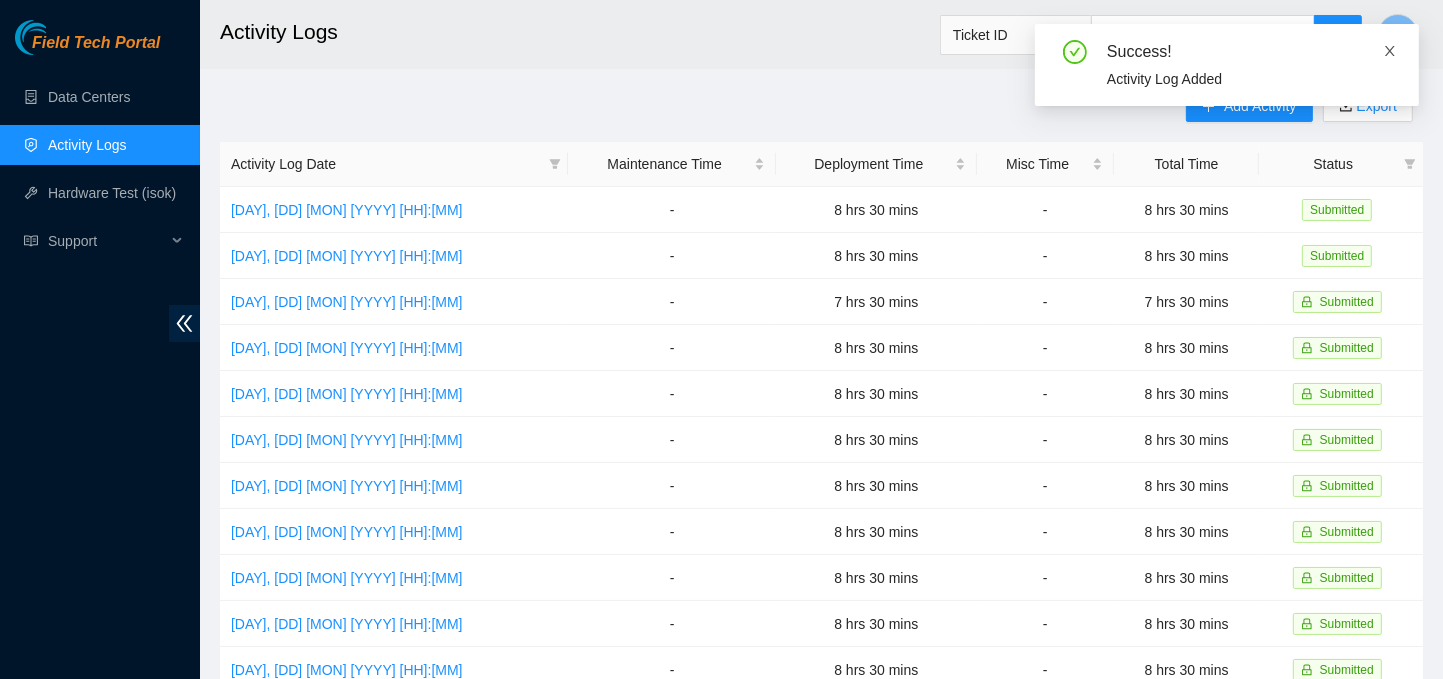click 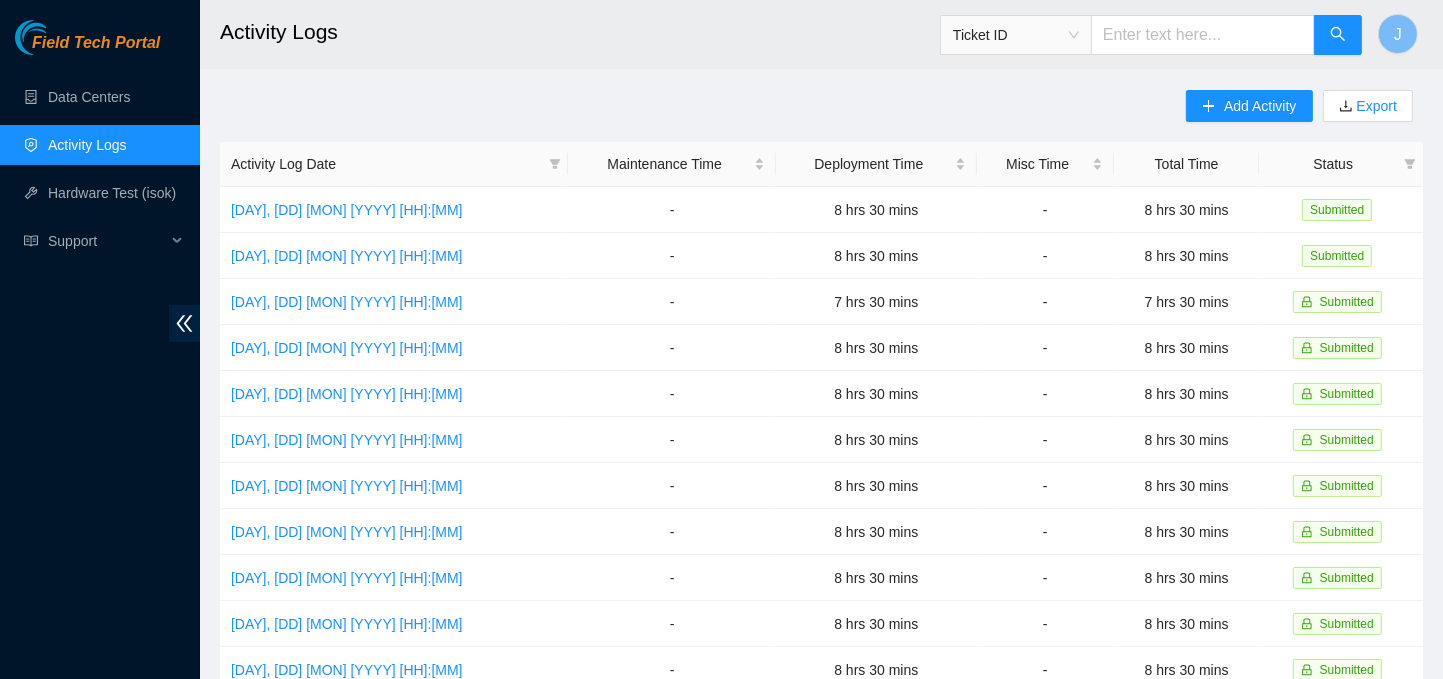 click on "Activity Logs    Ticket ID J Add Activity Export Activity Log Date Maintenance Time Deployment Time Misc Time Total Time Status             [DAY], [DD] [MON] [YYYY] [HH]:[MM] - 8 hrs 30 mins - 8 hrs 30 mins Submitted [DAY], [DD] [MON] [YYYY] [HH]:[MM] - 8 hrs 30 mins - 8 hrs 30 mins Submitted [DAY], [DD] [MON] [YYYY] [HH]:[MM] - 7 hrs 30 mins - 7 hrs 30 mins Submitted [DAY], [DD] [MON] [YYYY] [HH]:[MM] - 8 hrs 30 mins - 8 hrs 30 mins Submitted [DAY], [DD] [MON] [YYYY] [HH]:[MM] - 8 hrs 30 mins - 8 hrs 30 mins Submitted [DAY], [DD] [MON] [YYYY] [HH]:[MM] - 8 hrs 30 mins - 8 hrs 30 mins Submitted [DAY], [DD] [MON] [YYYY] [HH]:[MM] - 8 hrs 30 mins - 8 hrs 30 mins Submitted [DAY], [DD] [MON] [YYYY] [HH]:[MM] - 8 hrs 30 mins - 8 hrs 30 mins Submitted [DAY], [DD] [MON] [YYYY] [HH]:[MM] - 8 hrs 30 mins - 8 hrs 30 mins Submitted [DAY], [DD] [MON] [YYYY] [HH]:[MM] - 8 hrs 30 mins - 8 hrs 30 mins Submitted [DAY], [DD] [MON] [YYYY] [HH]:[MM] - 8 hrs 30 mins - 8 hrs 30 mins Submitted [DAY], [DD] [MON] [YYYY] [HH]:[MM] - - -" at bounding box center [821, 595] 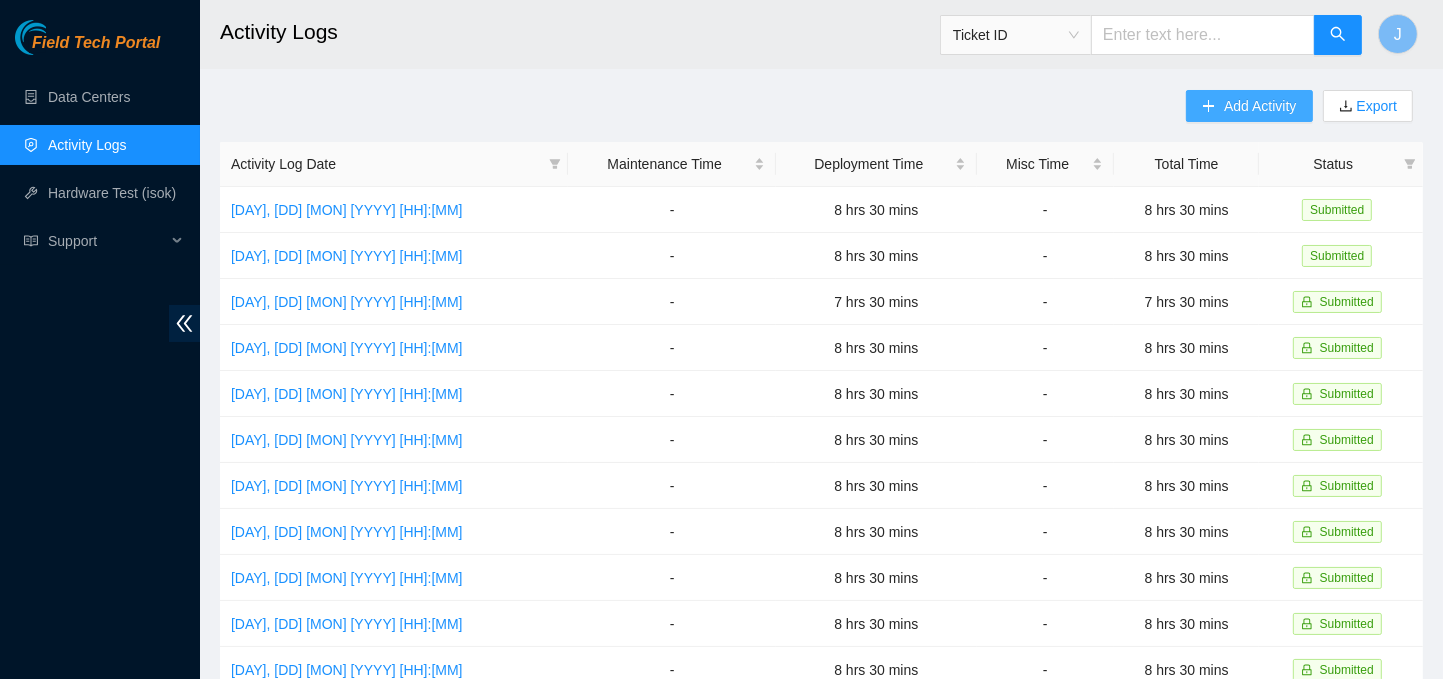 click on "Add Activity" at bounding box center (1260, 106) 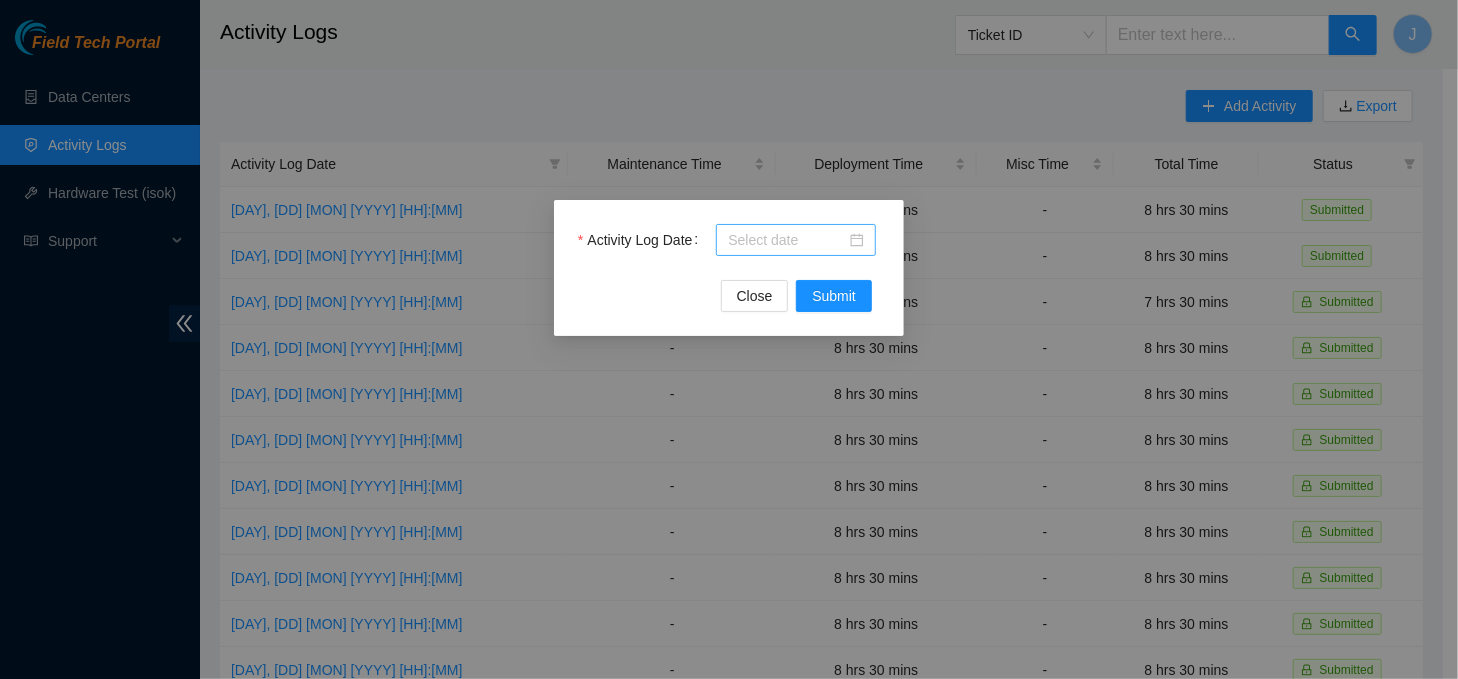 click at bounding box center (796, 240) 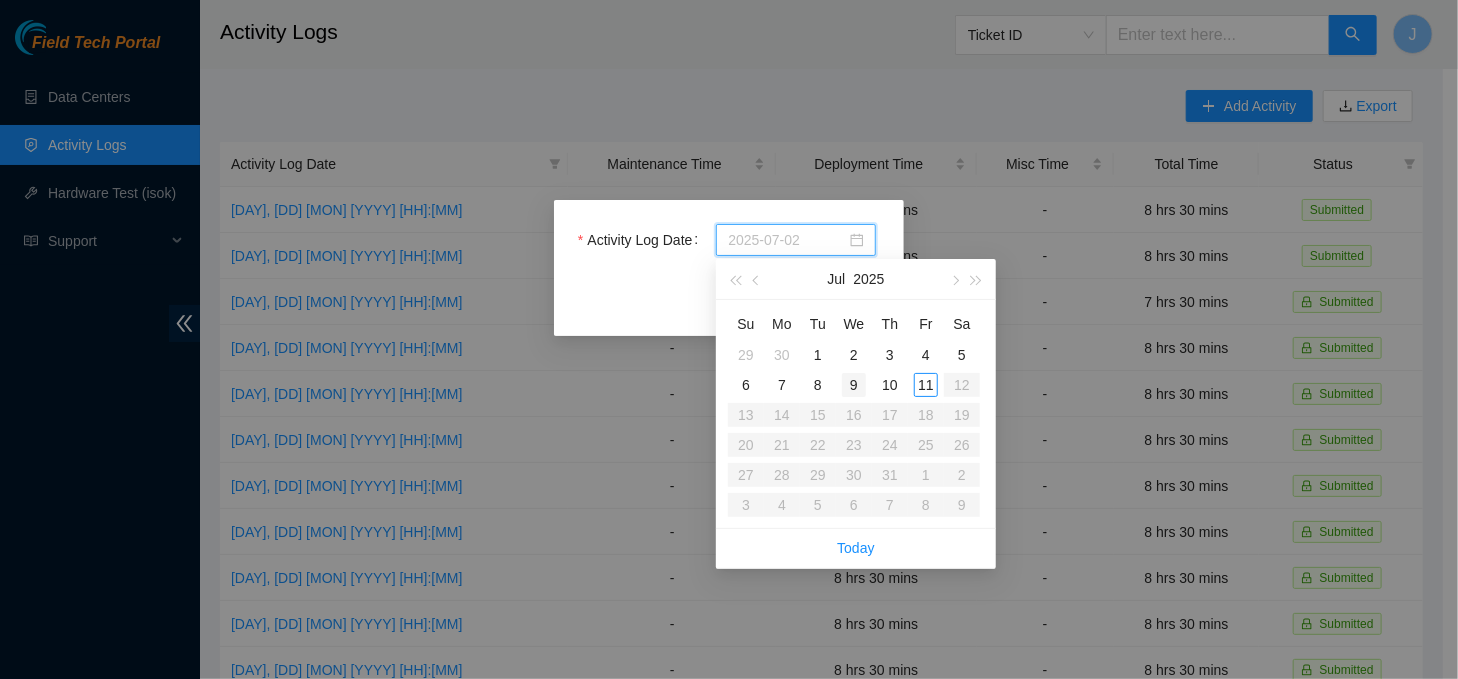 type on "2025-07-09" 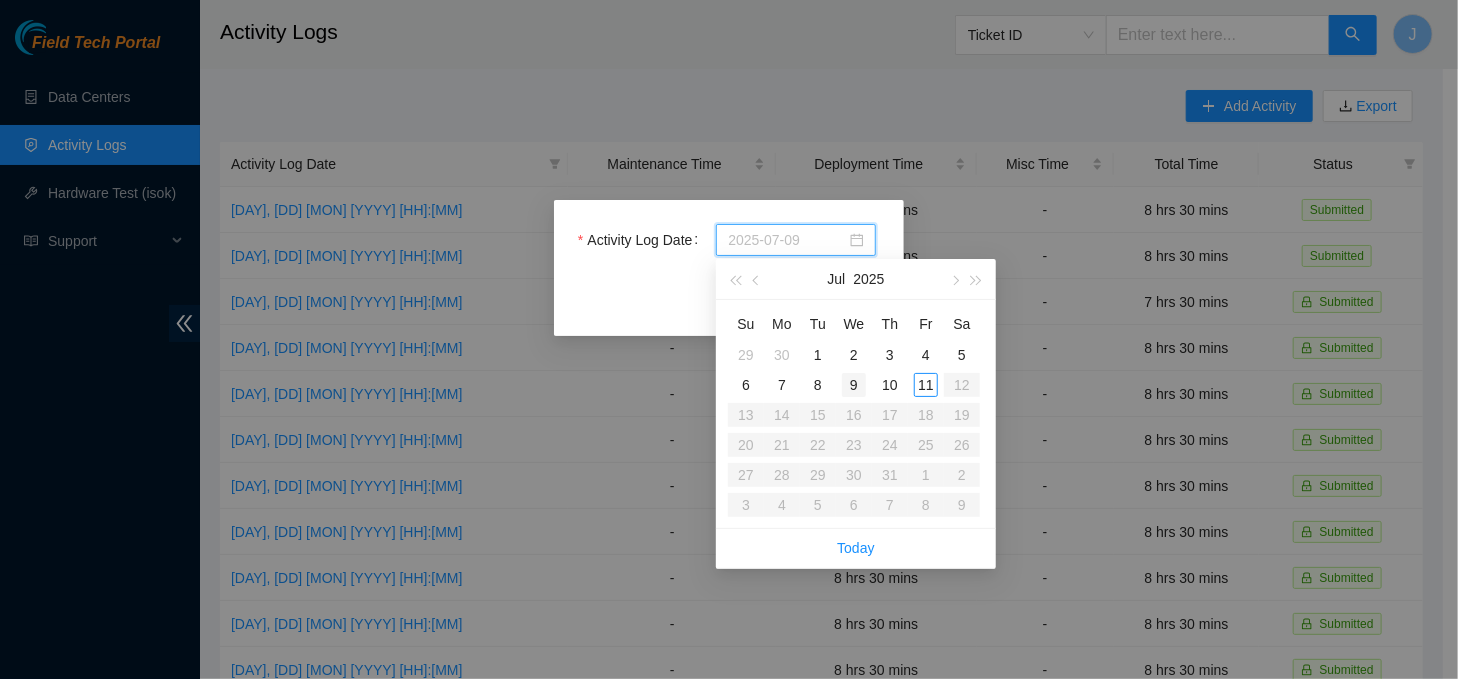 click on "9" at bounding box center [854, 385] 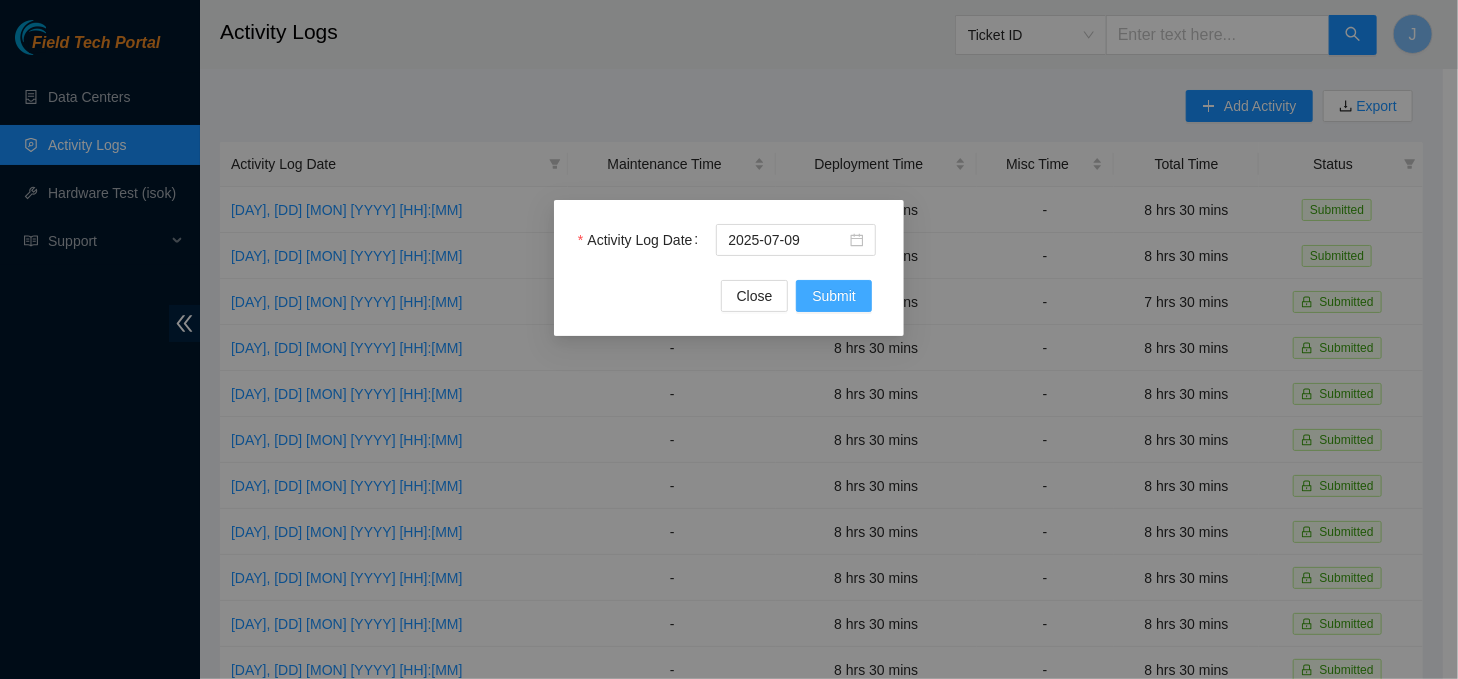 click on "Submit" at bounding box center [834, 296] 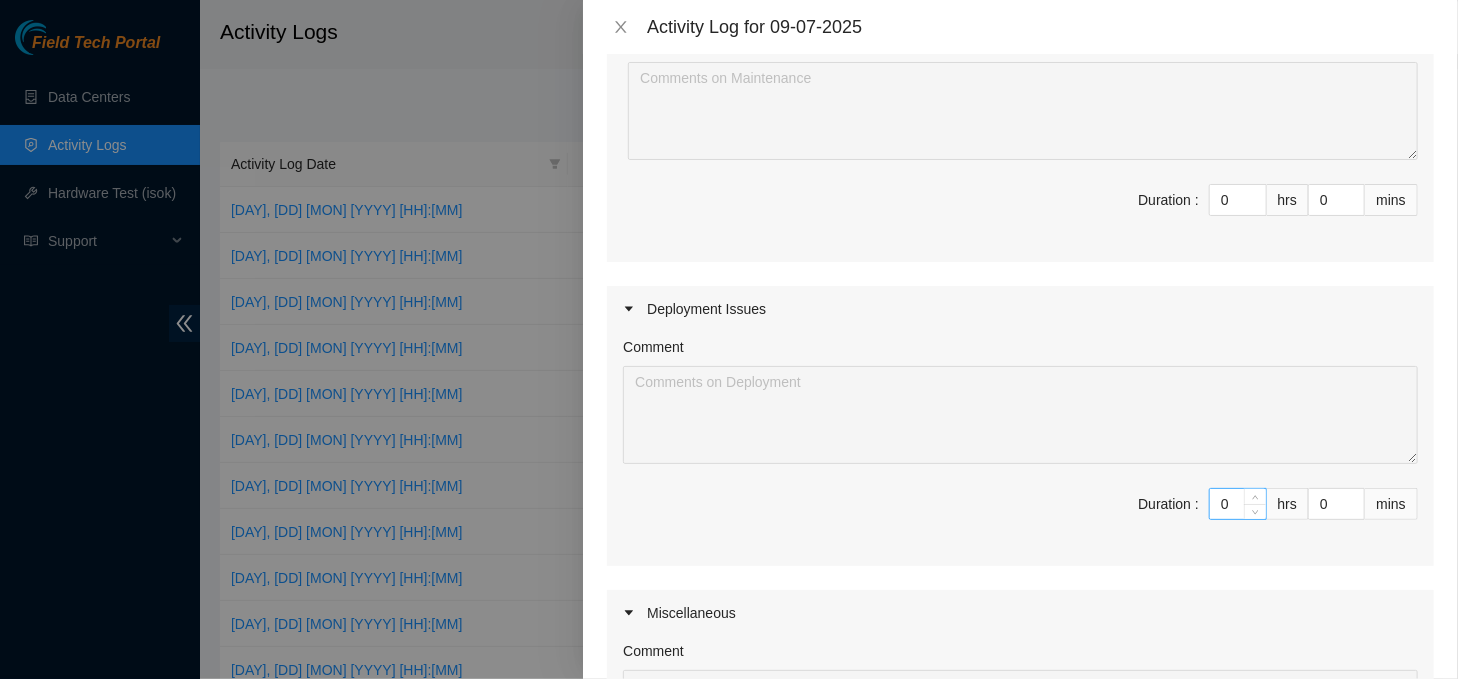 scroll, scrollTop: 256, scrollLeft: 0, axis: vertical 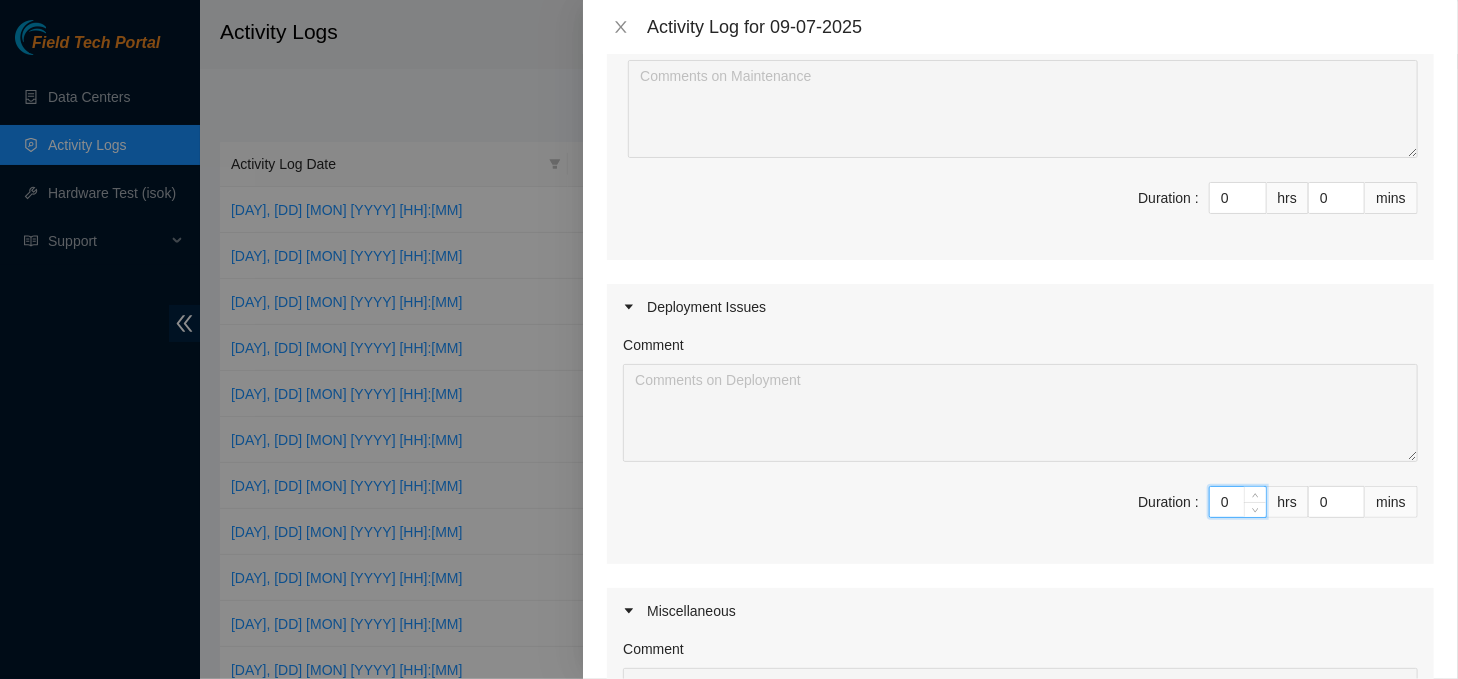 click on "0" at bounding box center (1238, 502) 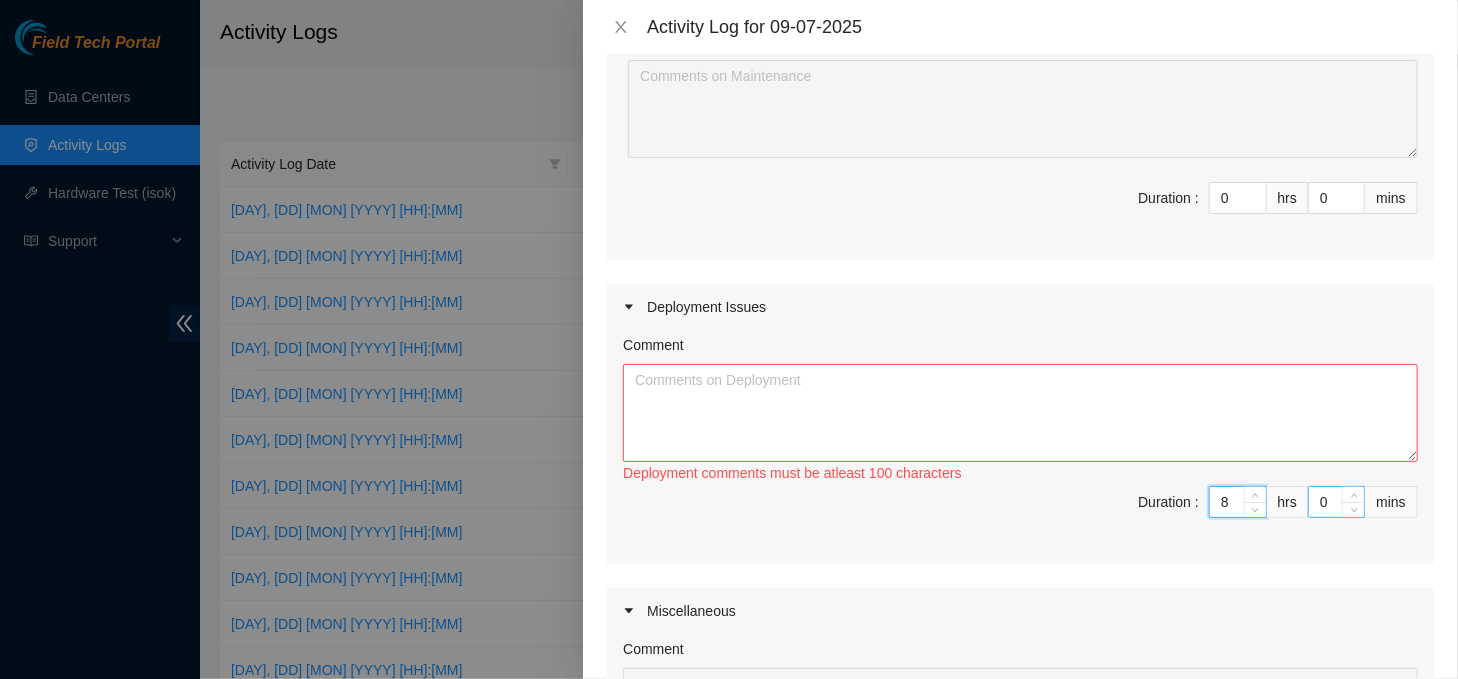 type on "8" 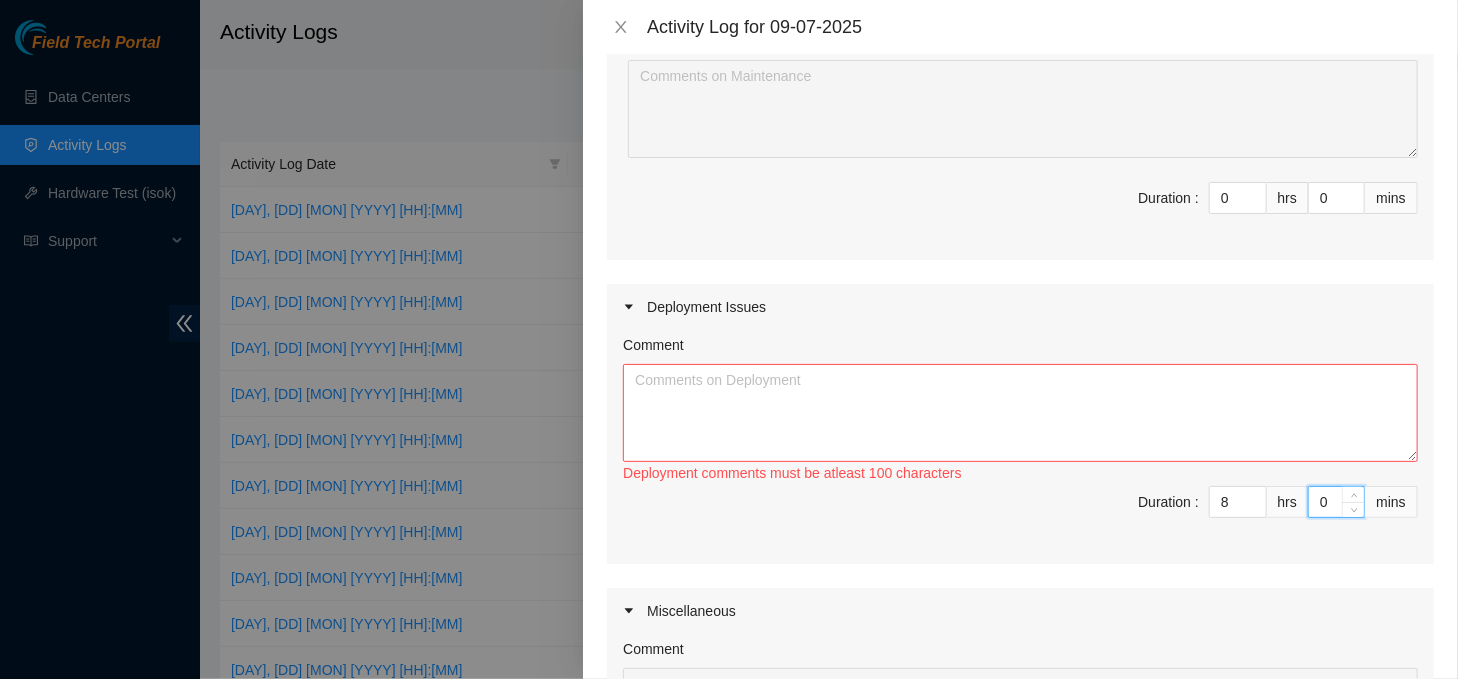 type on "30" 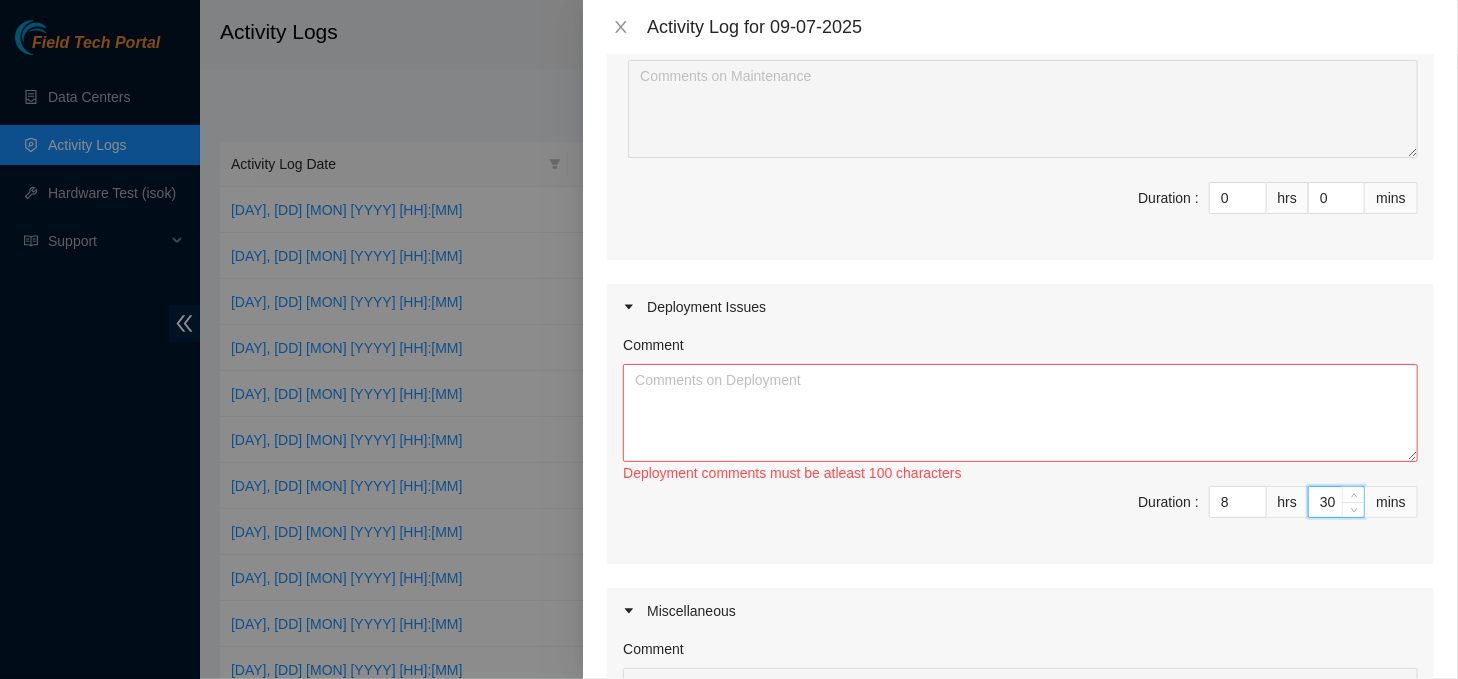 type on "30" 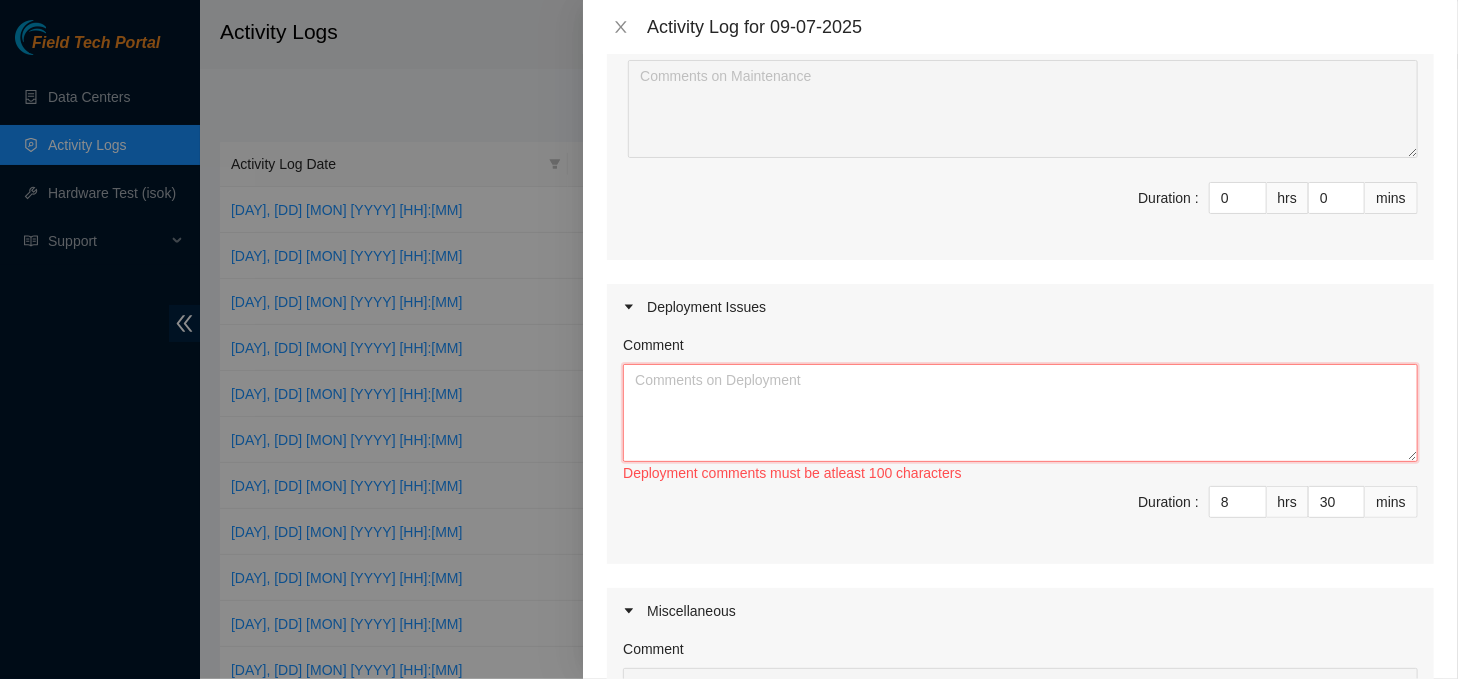 click on "Comment" at bounding box center (1020, 413) 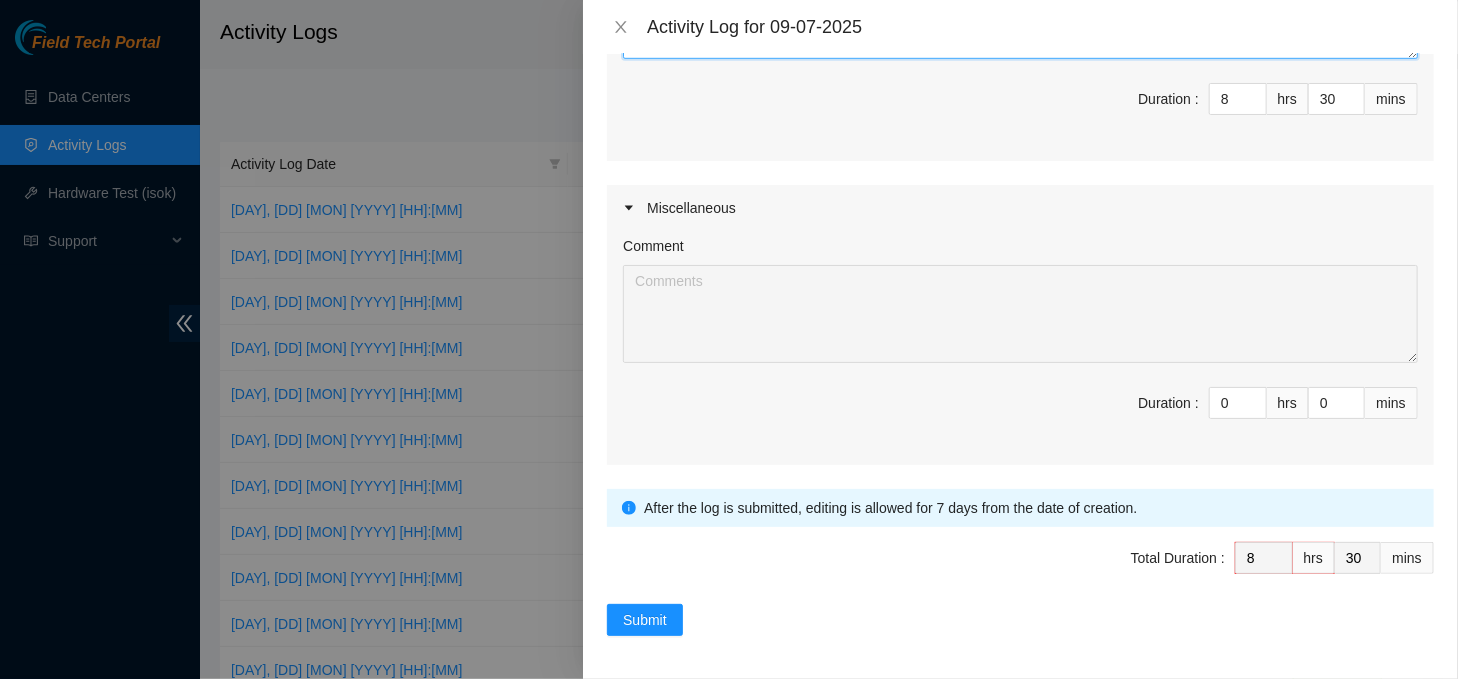 scroll, scrollTop: 659, scrollLeft: 0, axis: vertical 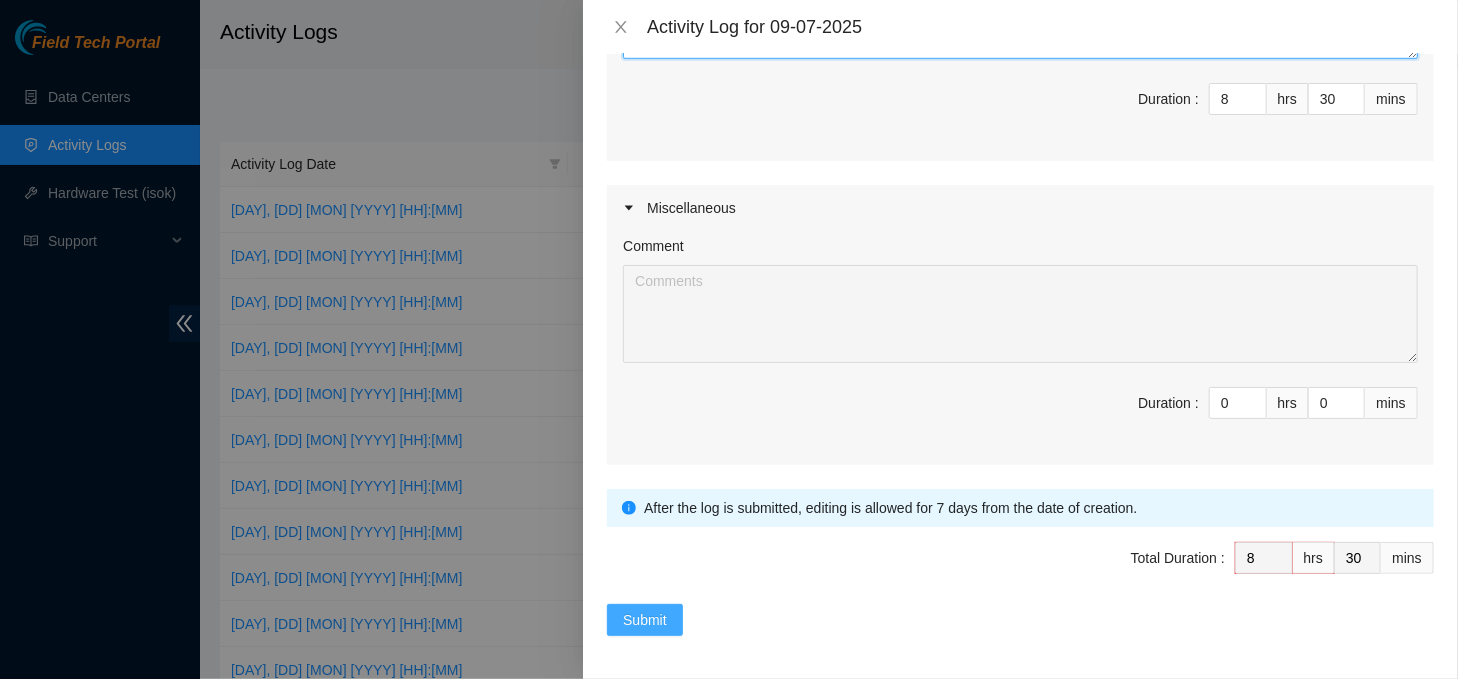 type on "xxxxxxxxxxxxxxxxxxxxxxxxxxxxxxxxxxxxxxxxxxxxxxxxxxxxxxxxxxxxxxxxxxxxxxxxxxxxxxxxxxxxxxxxxxxxxxxxxxxxxxxxxxxxxxxx" 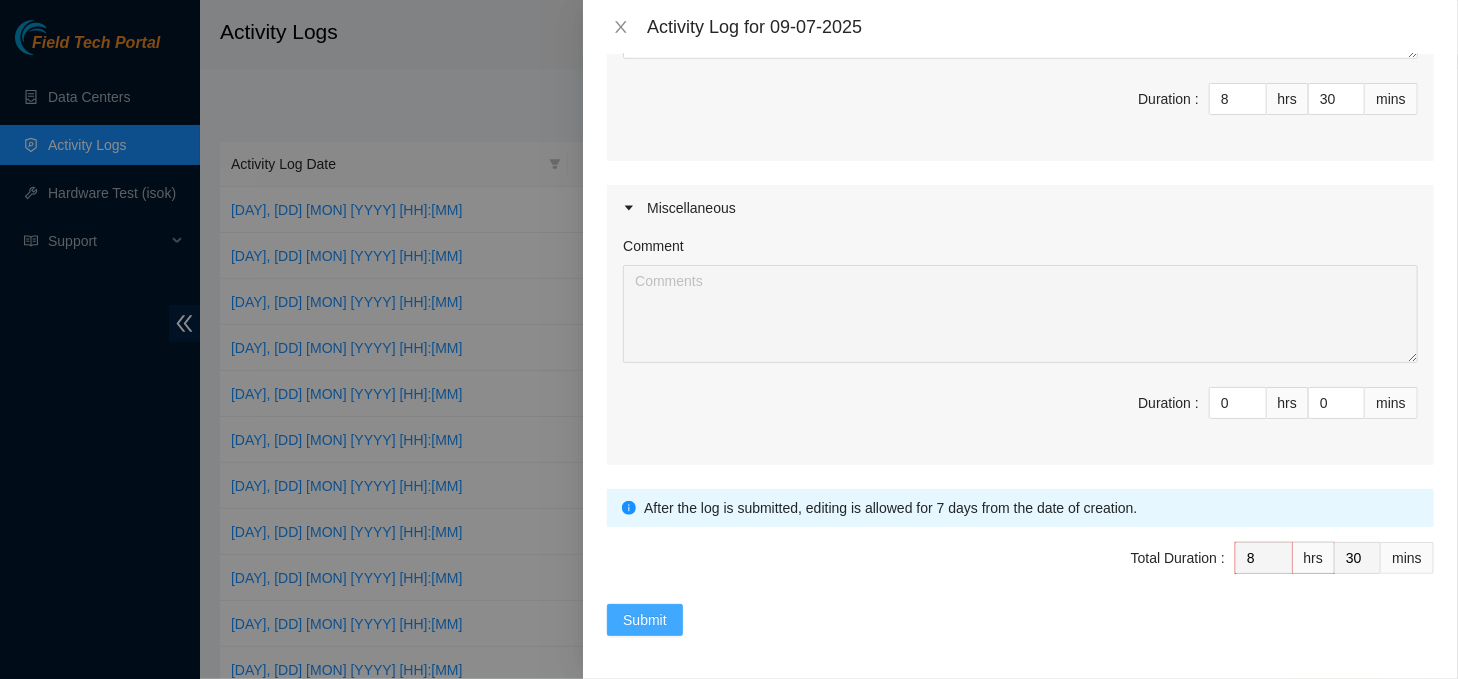 click on "Submit" at bounding box center (645, 620) 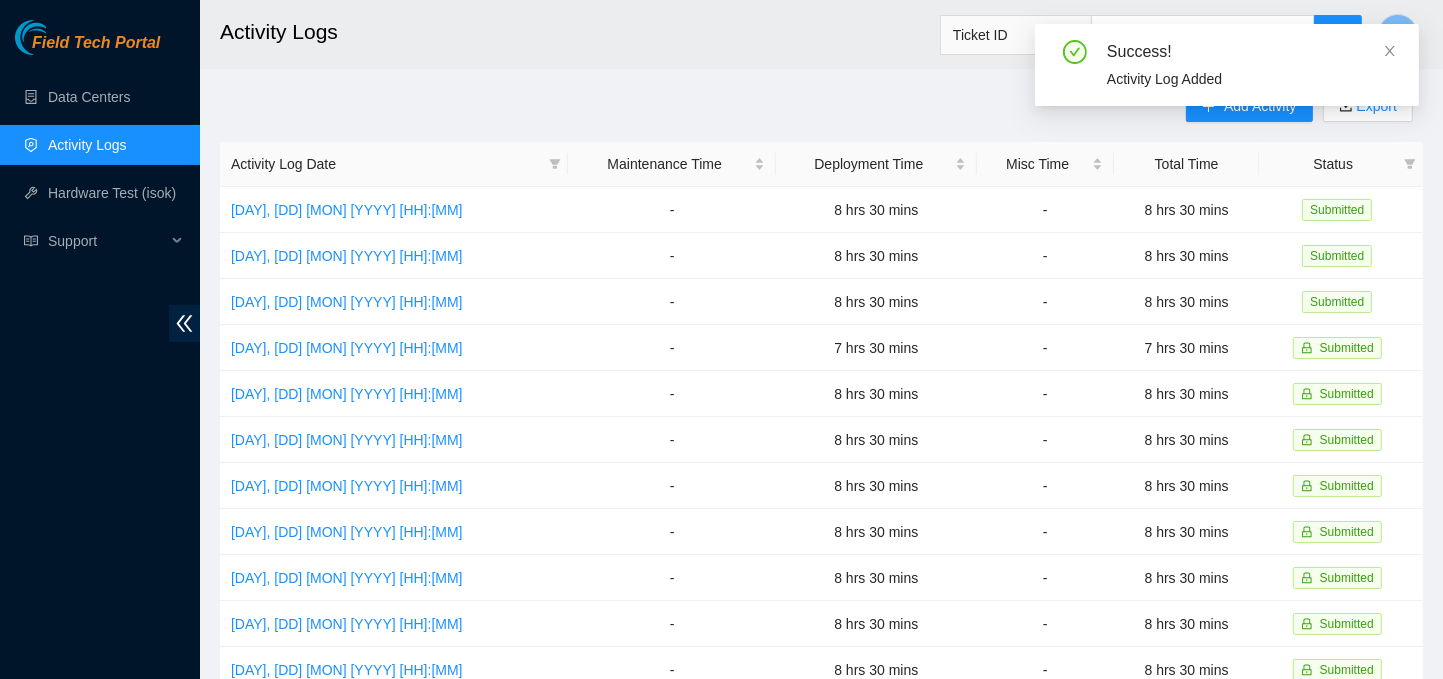 click on "Success! Activity Log Added" at bounding box center (1227, 65) 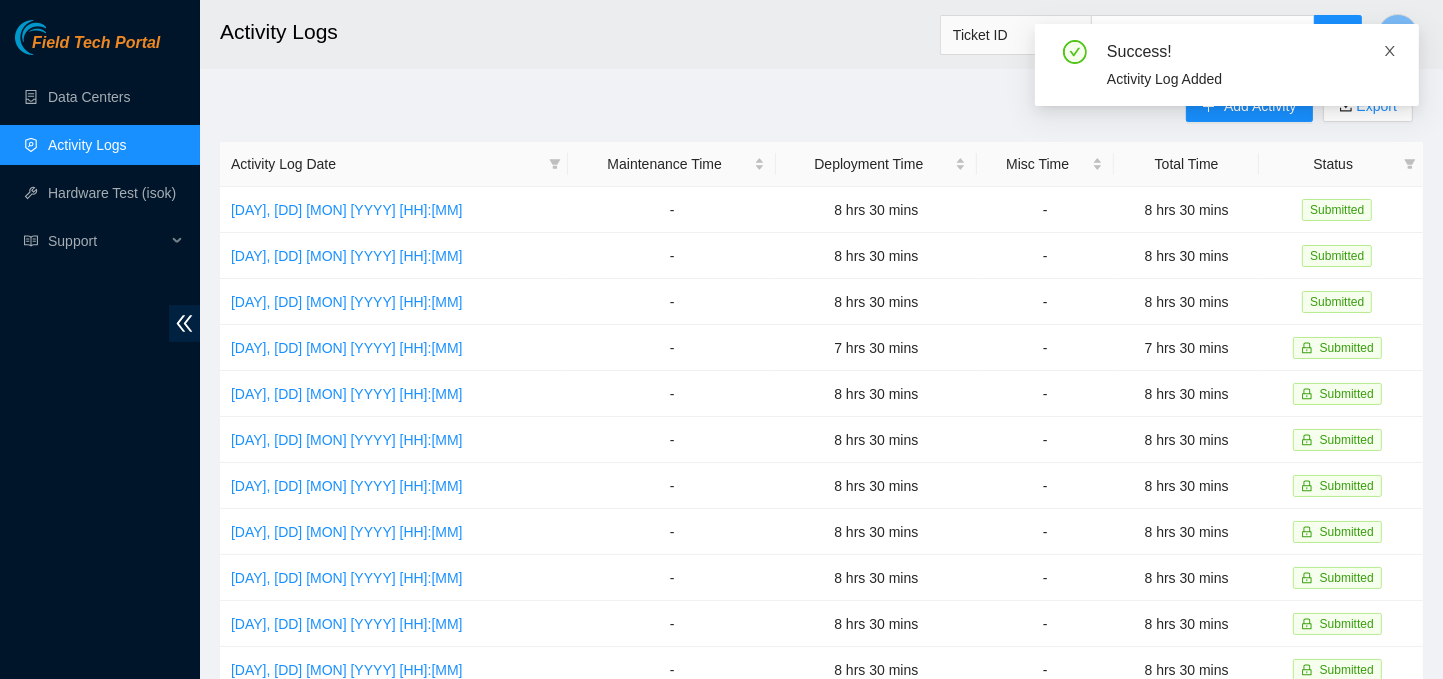 click 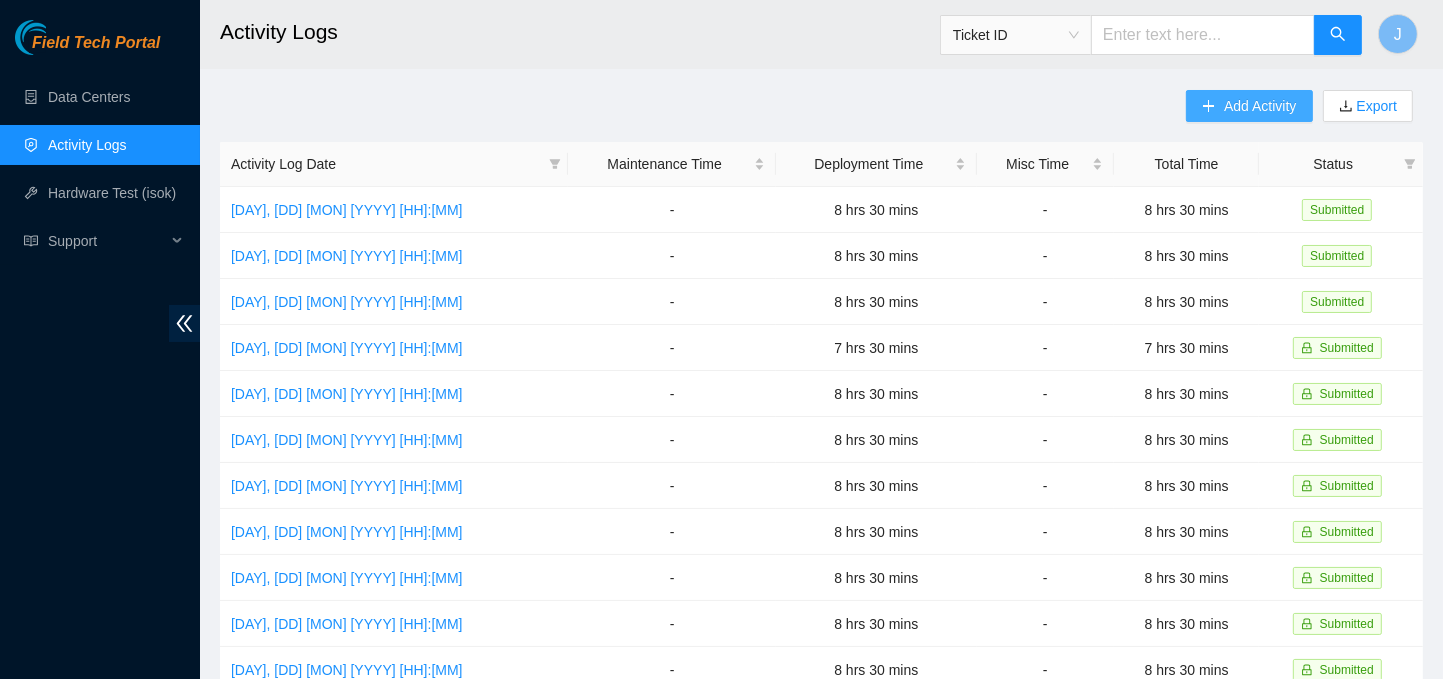 click on "Add Activity" at bounding box center [1260, 106] 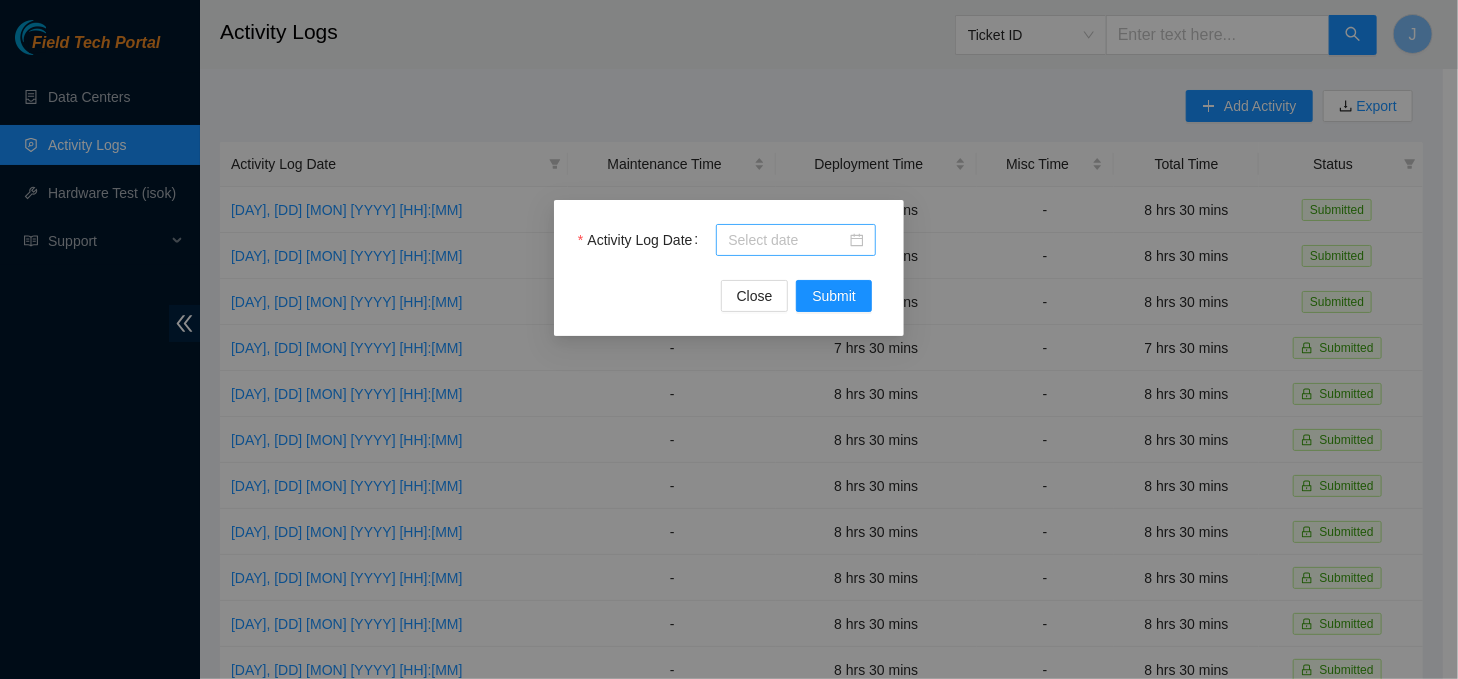 click at bounding box center [796, 240] 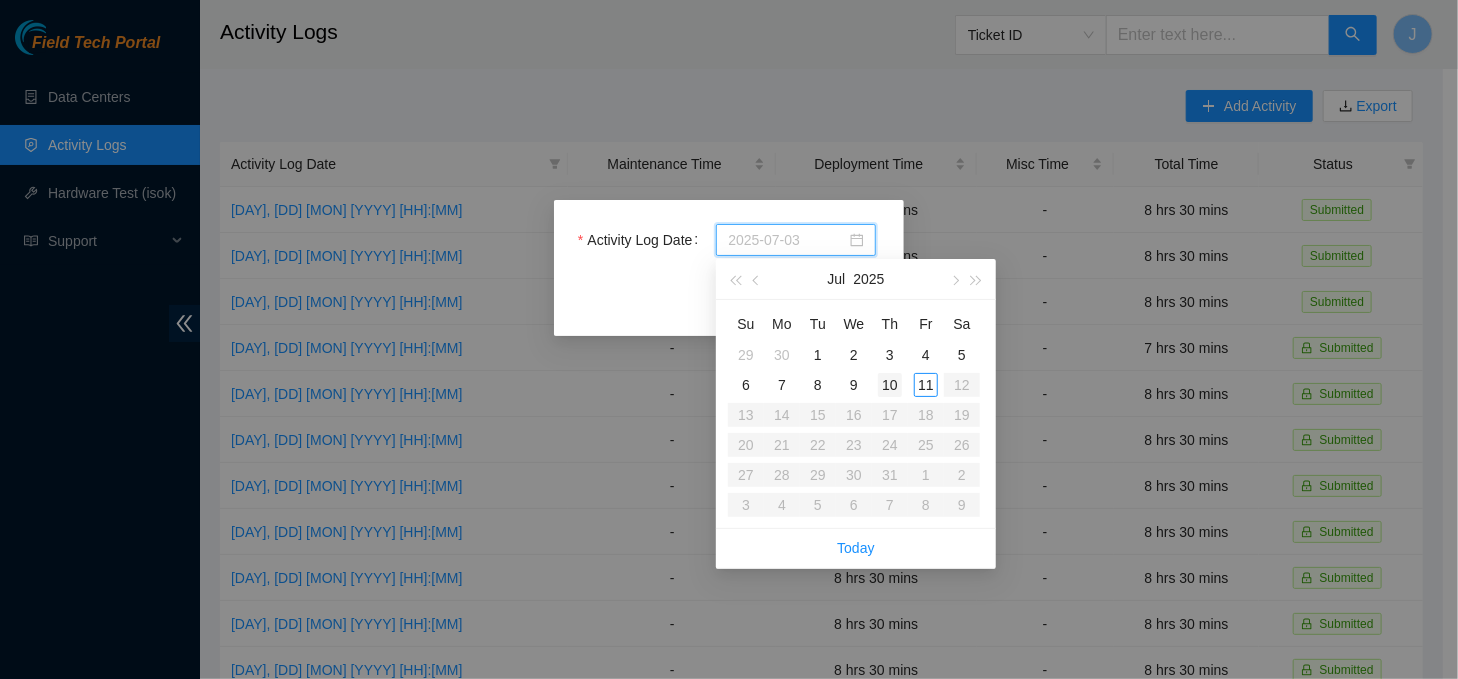type on "2025-07-10" 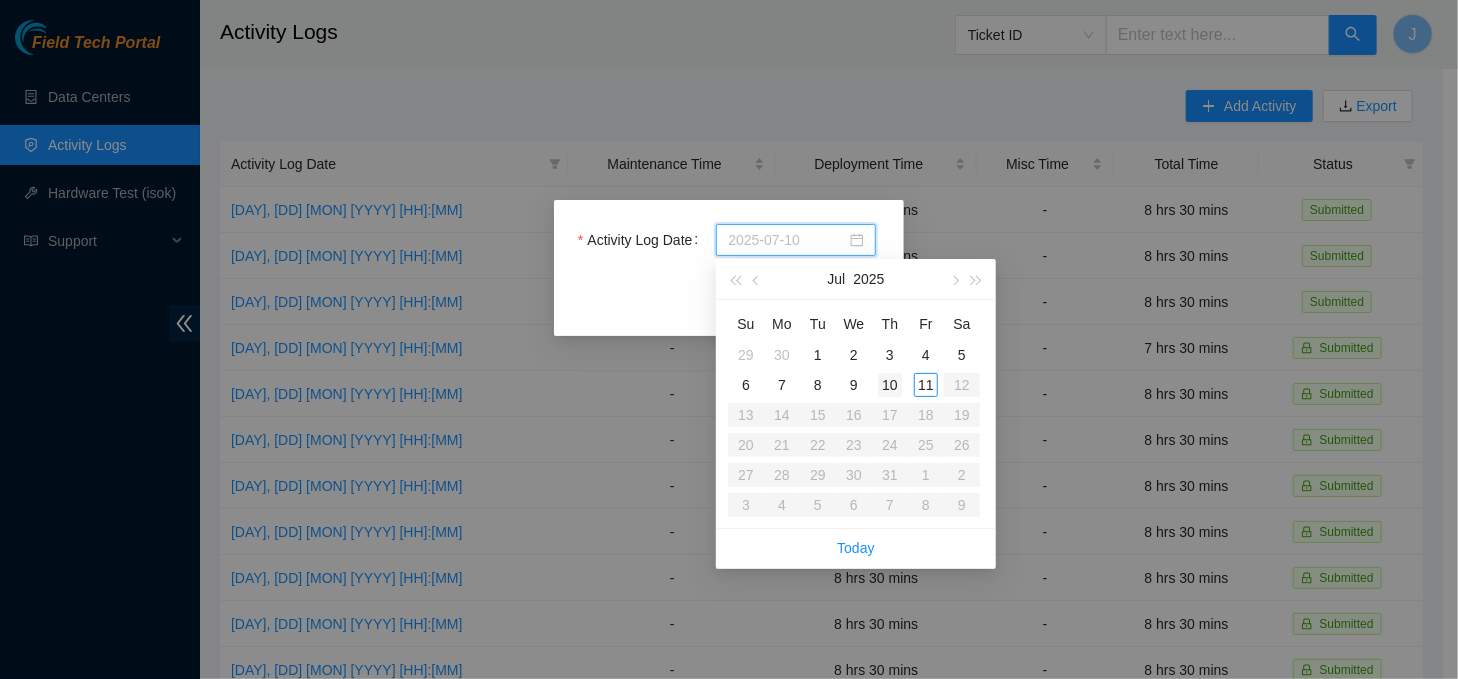 click on "10" at bounding box center [890, 385] 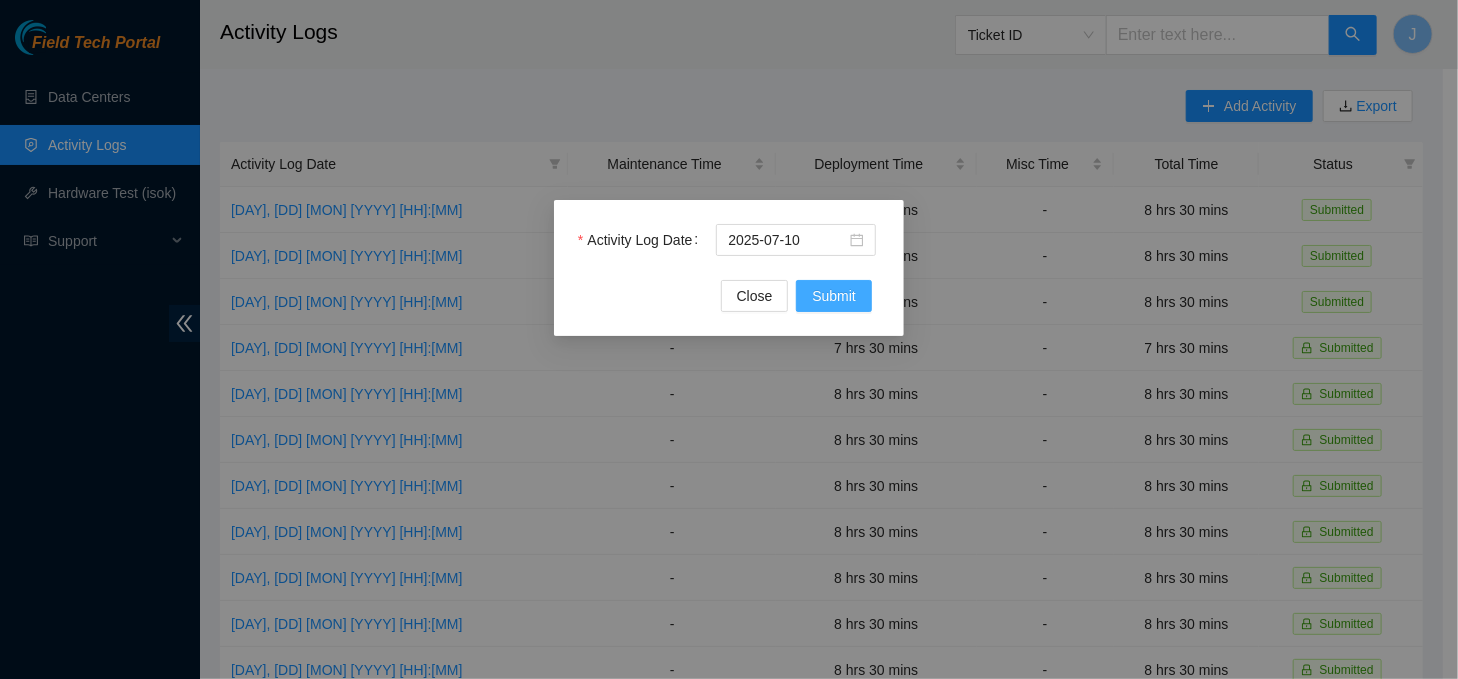 click on "Submit" at bounding box center [834, 296] 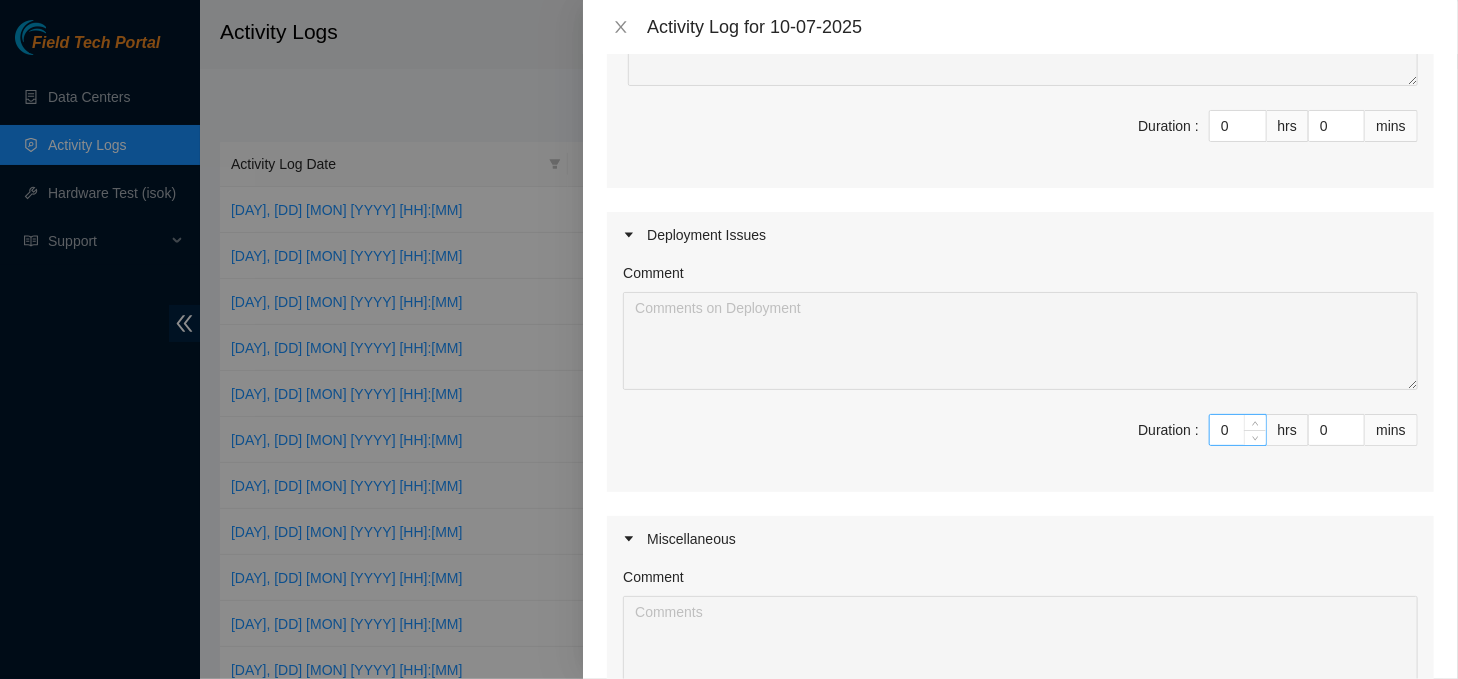 scroll, scrollTop: 331, scrollLeft: 0, axis: vertical 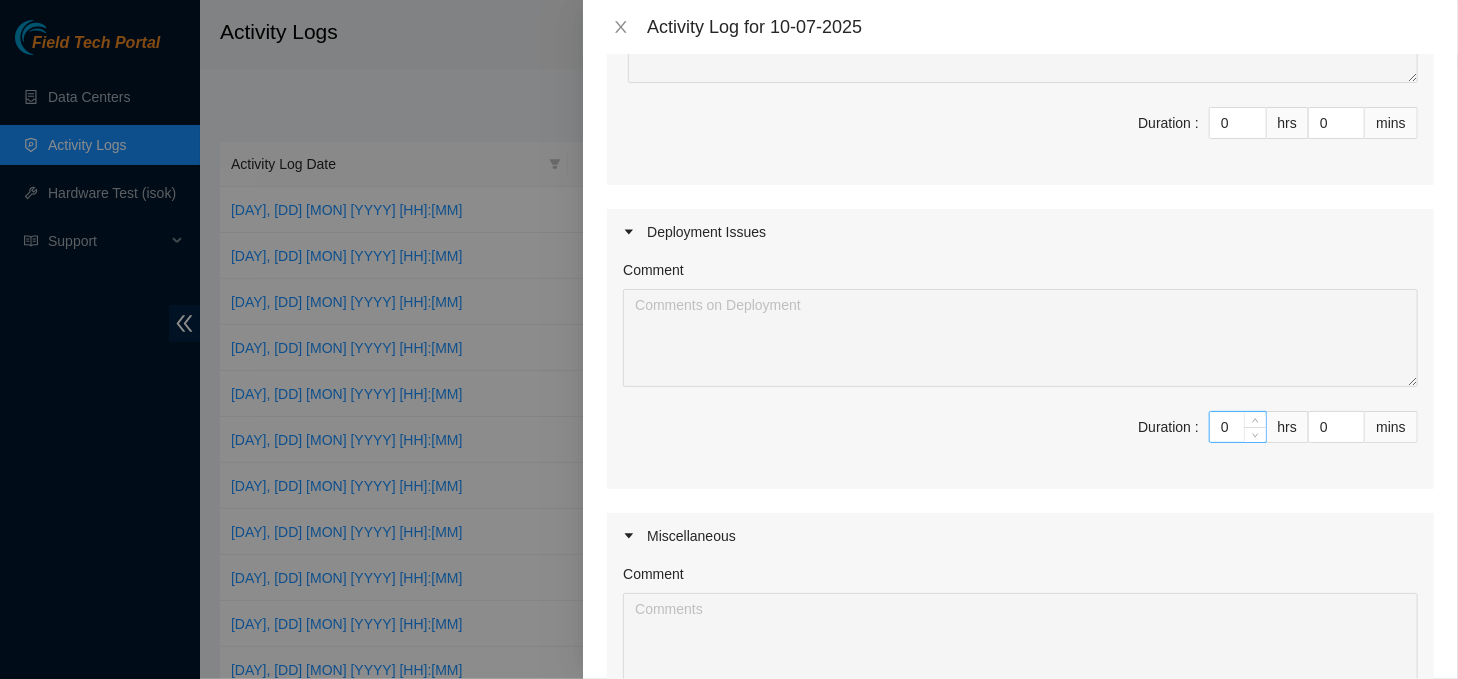 click on "0" at bounding box center [1238, 427] 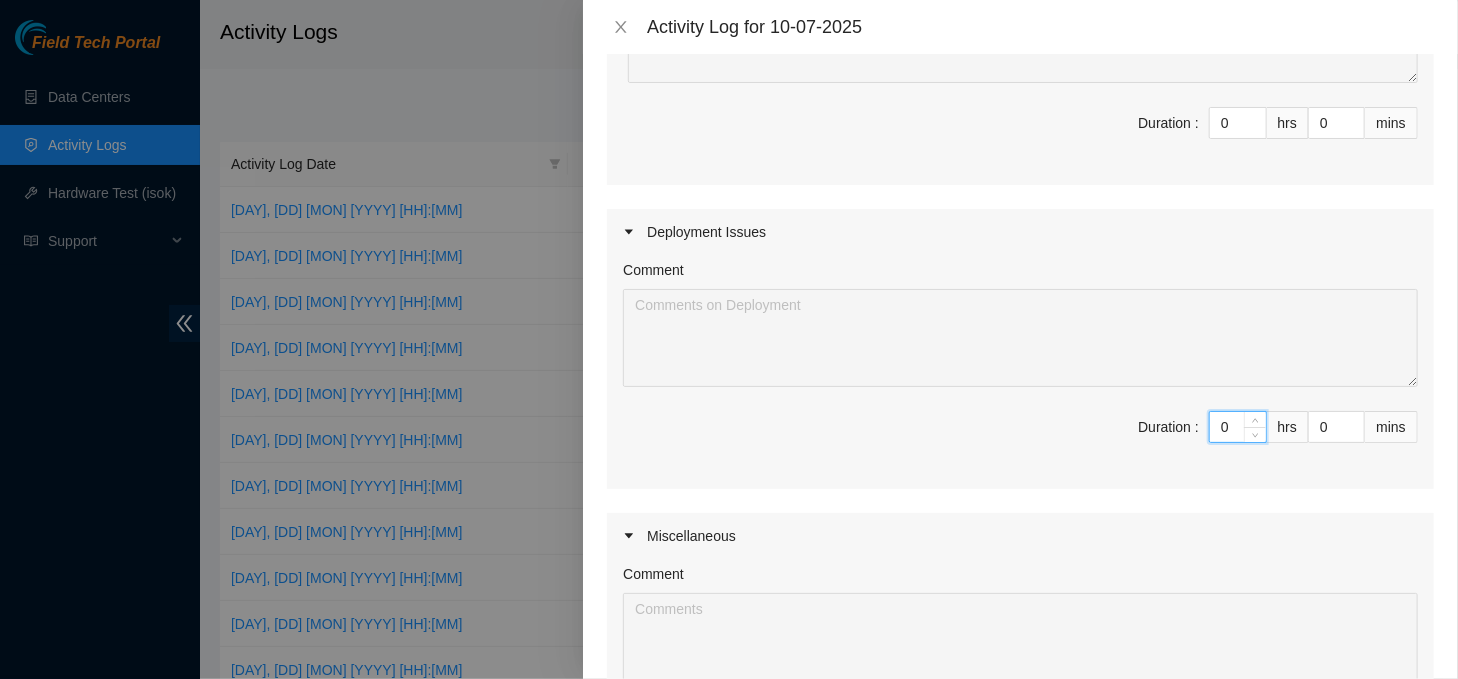 click on "0" at bounding box center [1238, 427] 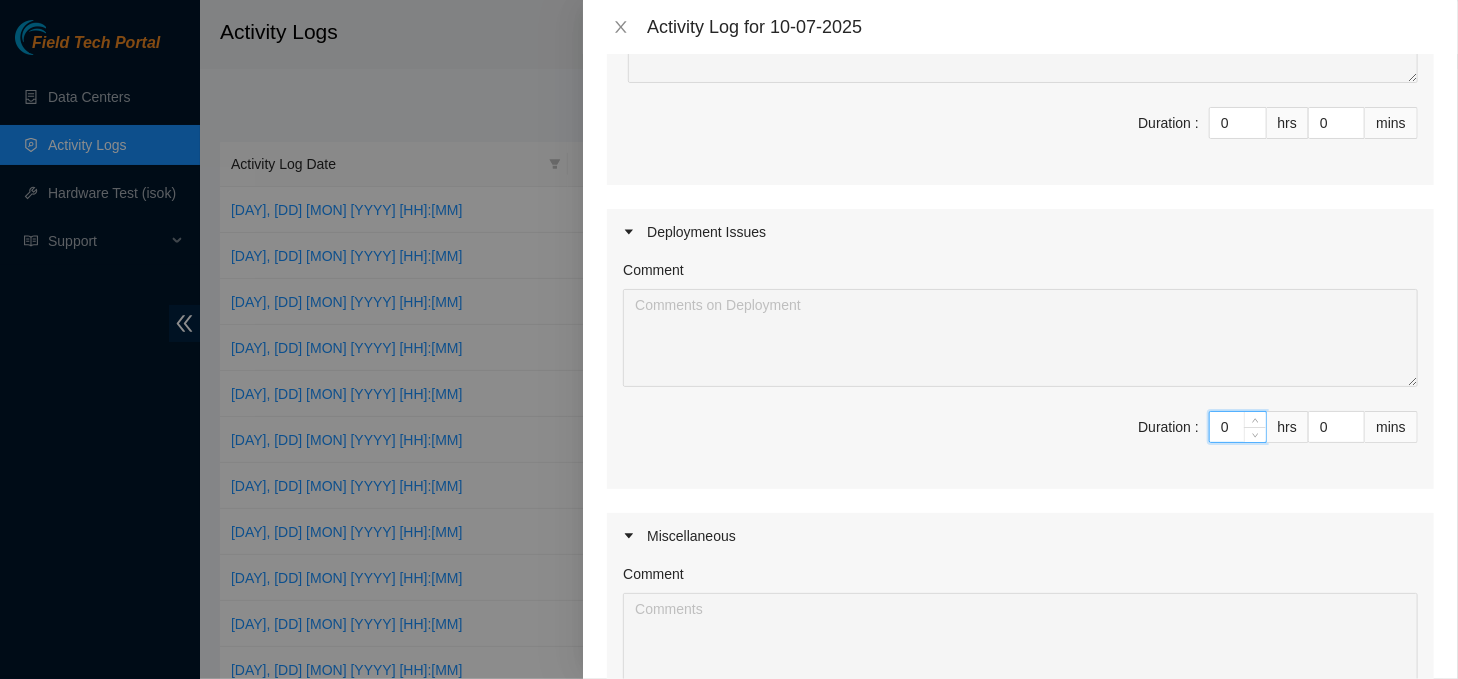 type on "8" 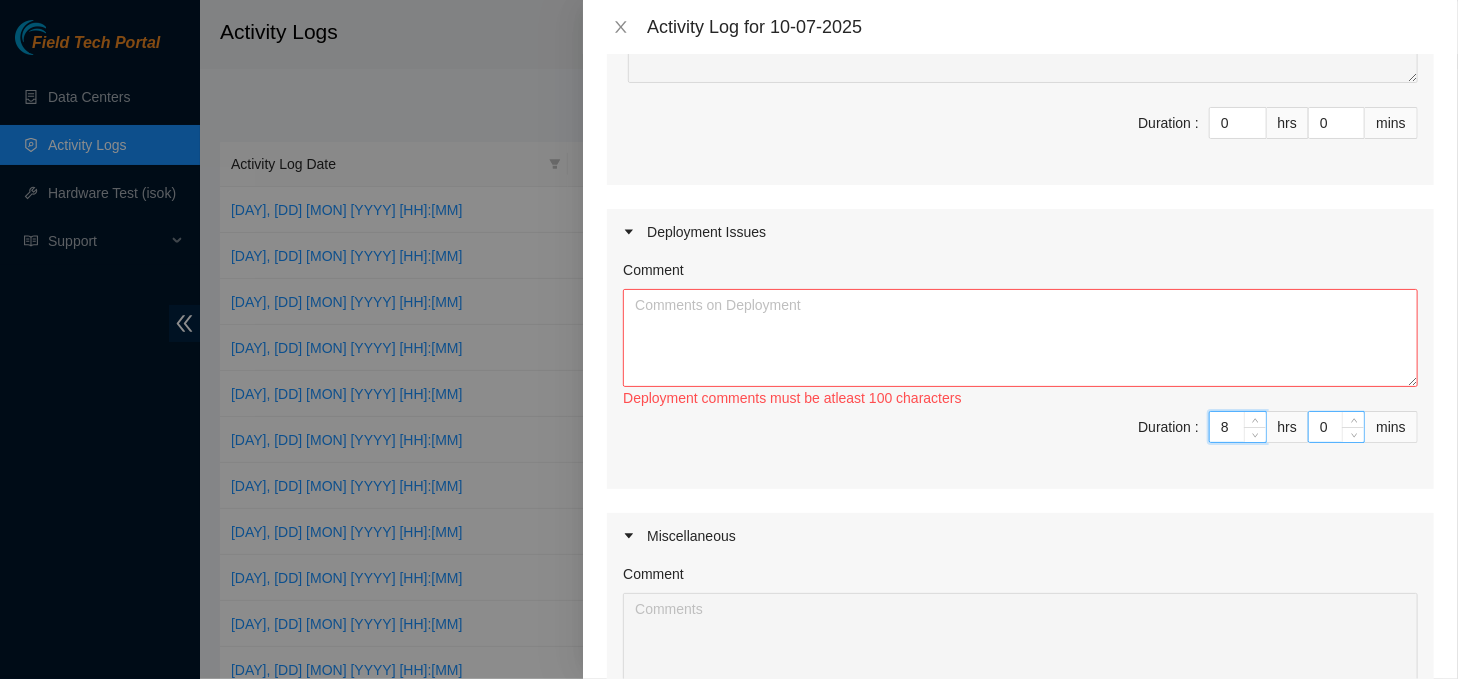 type on "8" 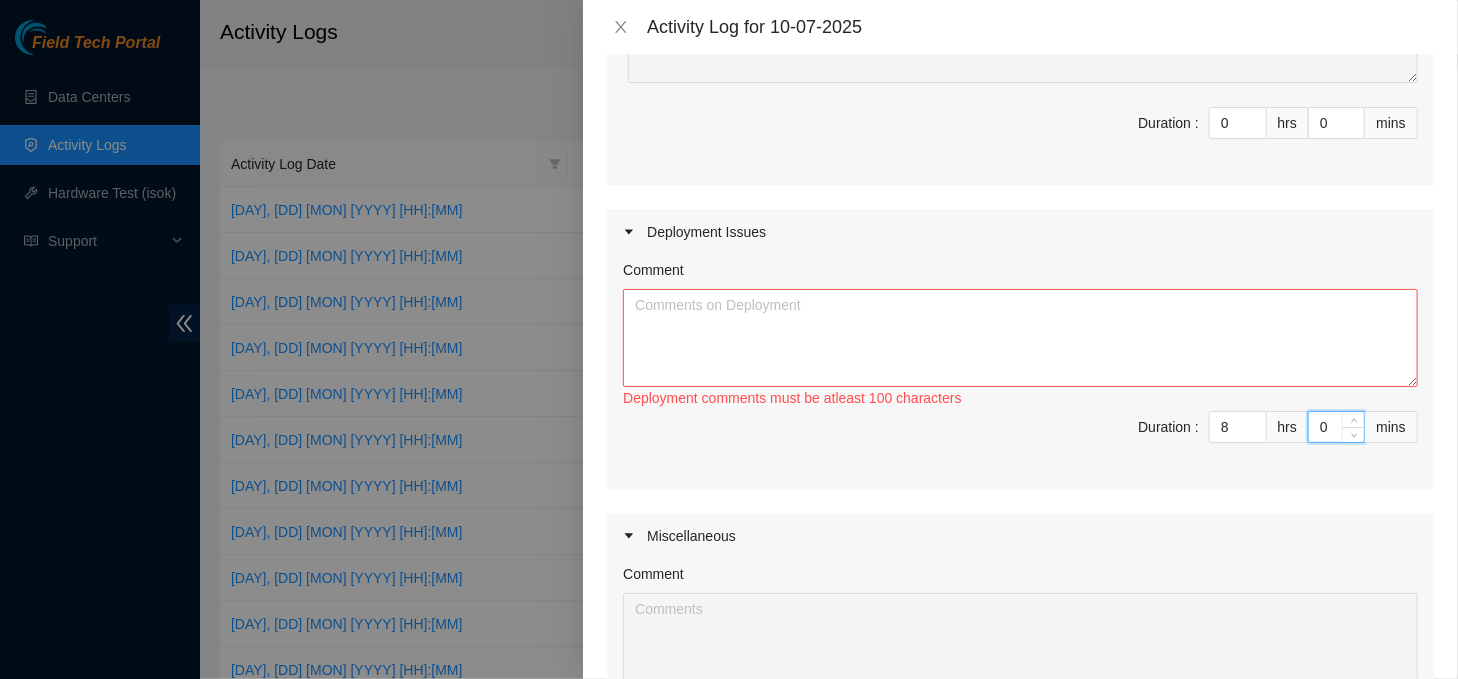 type on "30" 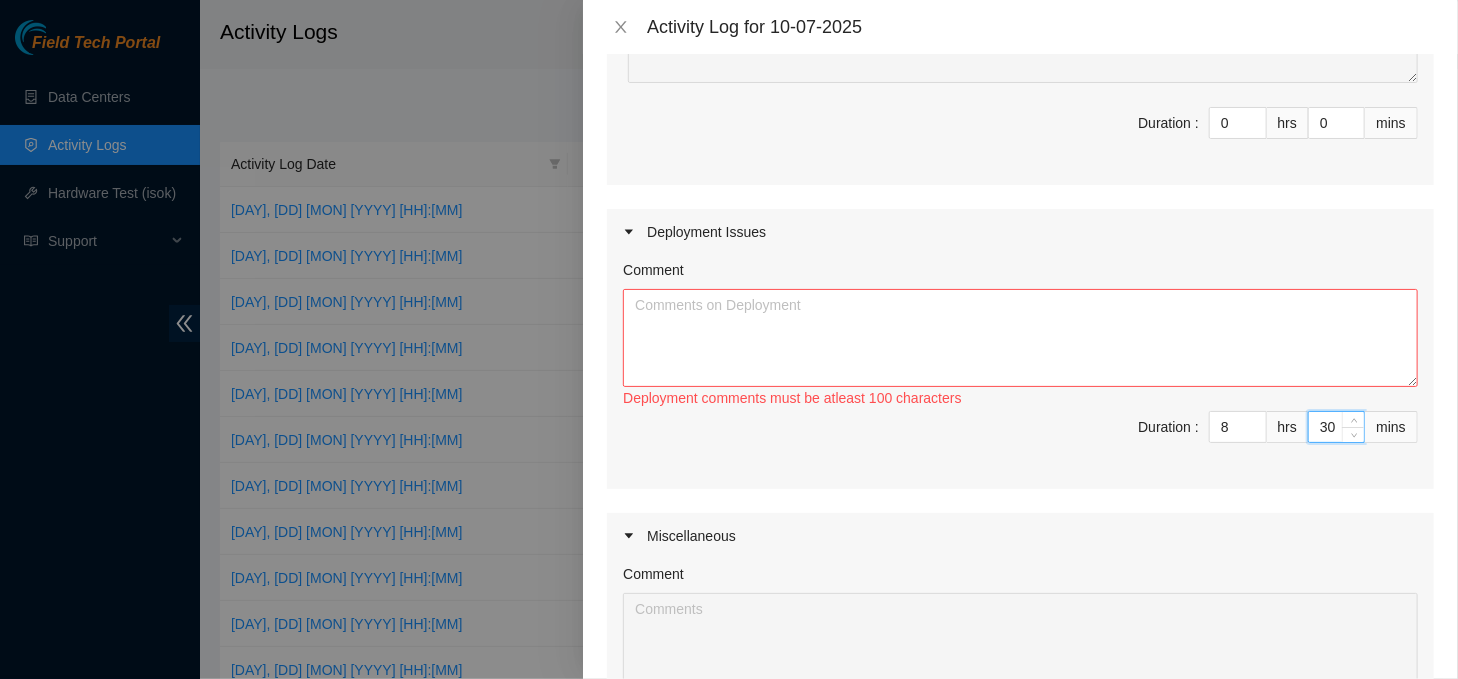 type on "30" 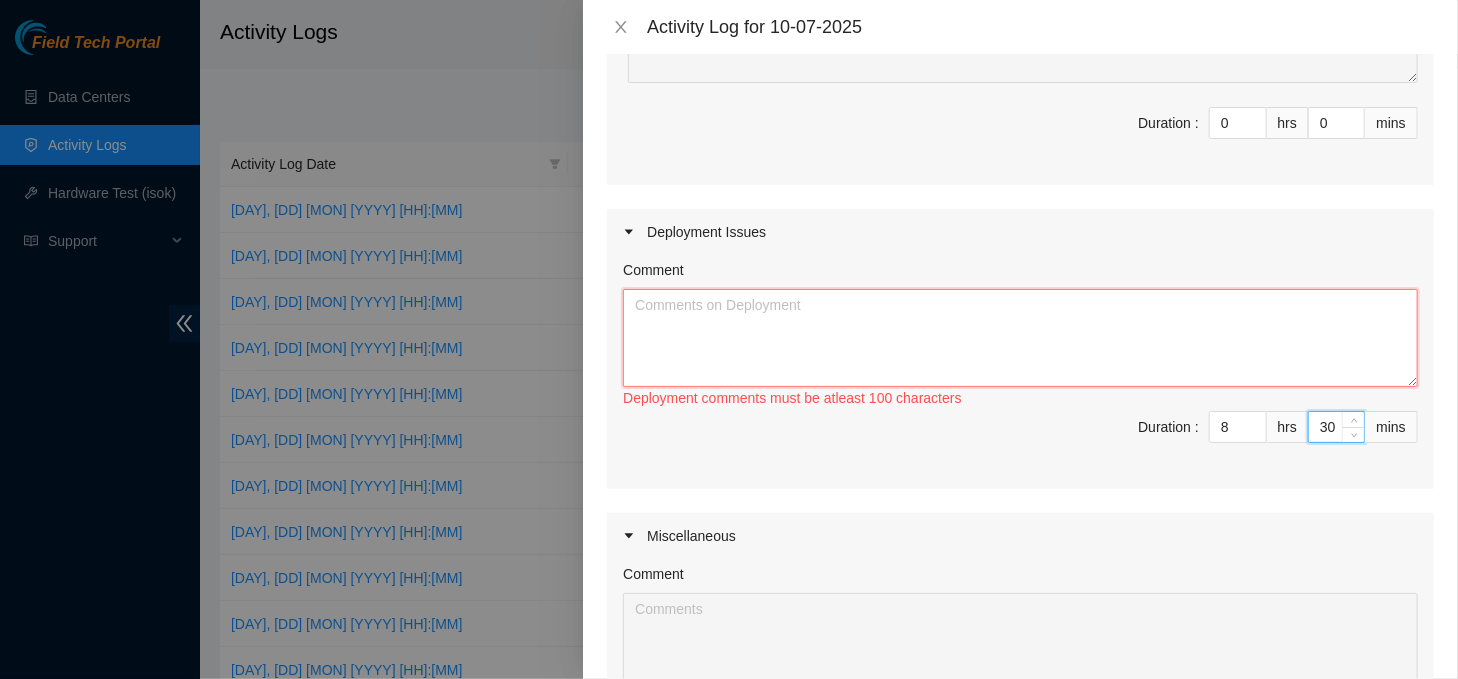 click on "Comment" at bounding box center [1020, 338] 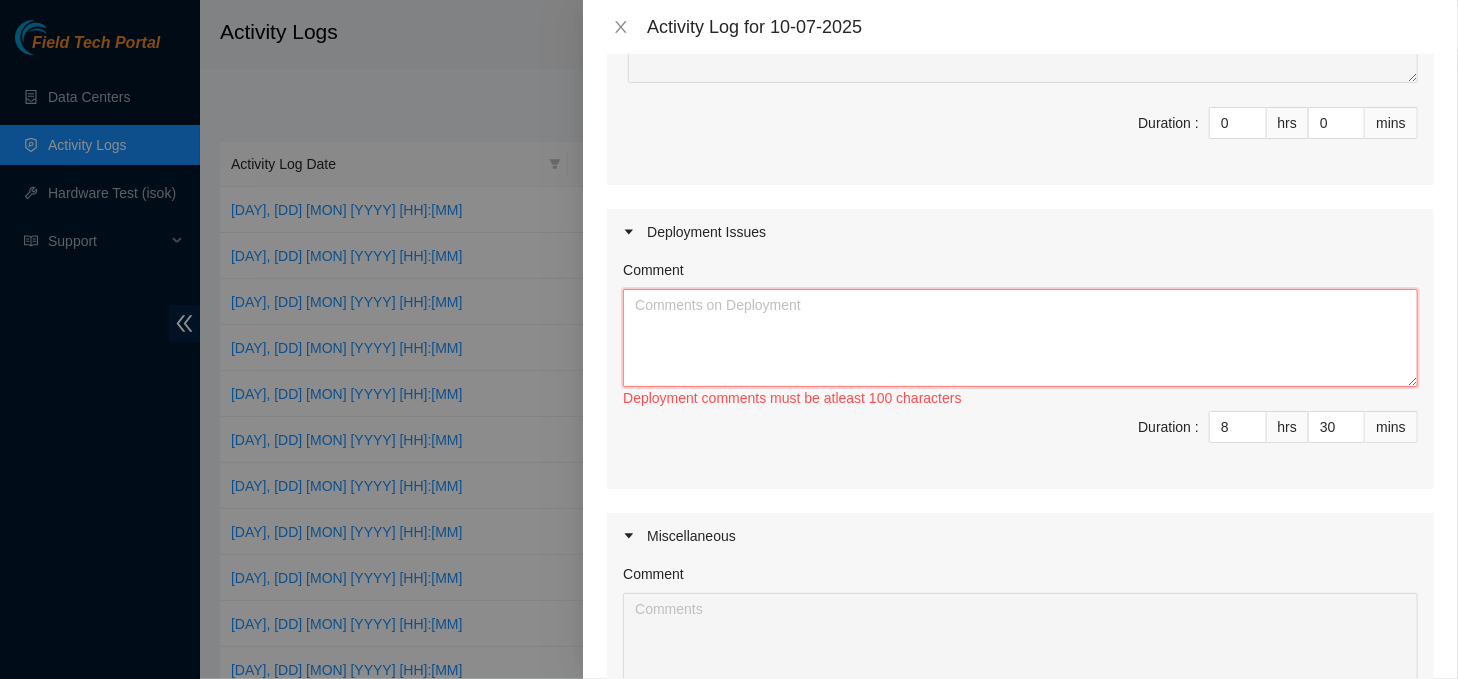 paste on "xxxxxxxxxxxxxxxxxxxxxxxxxxxxxxxxxxxxxxxxxxxxxxxxxxxxxxxxxxxxxxxxxxxxxxxxxxxxxxxxxxxxxxxxxxxxxxxxxxxxxxxxxxxxxxxx" 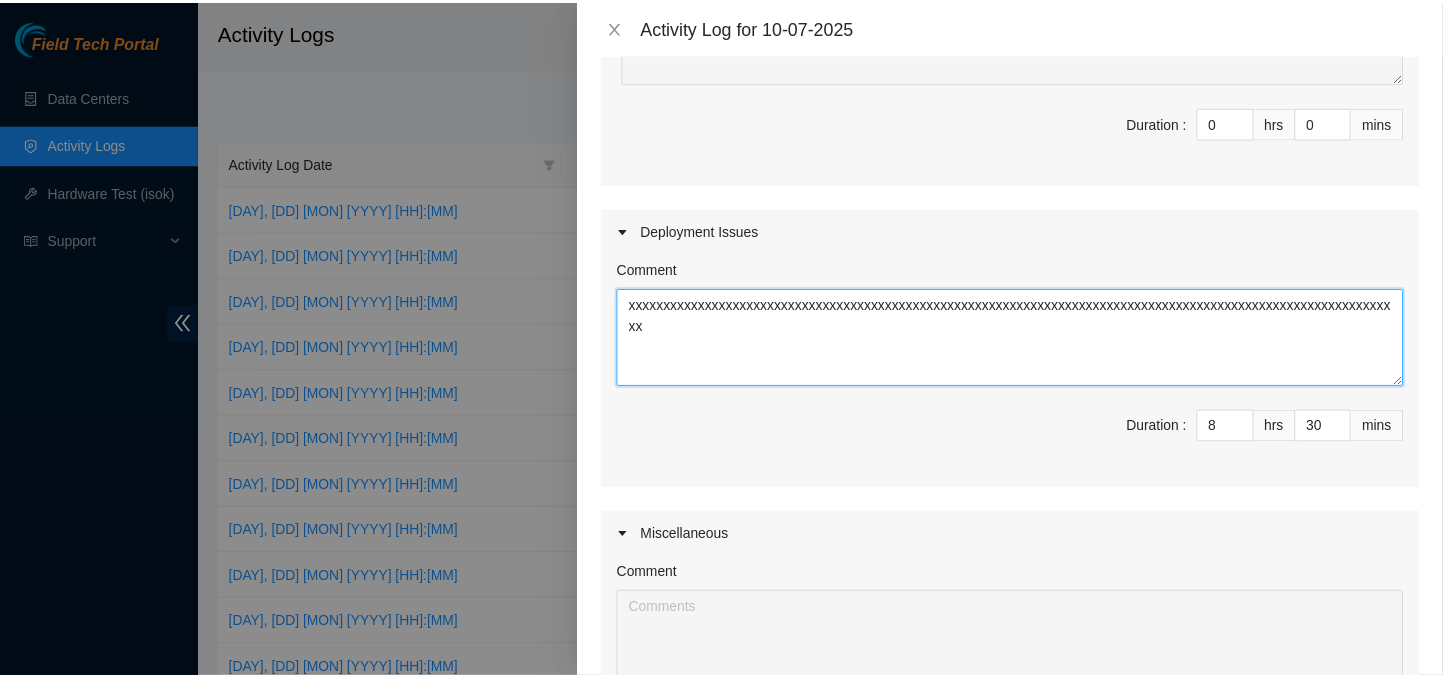 scroll, scrollTop: 659, scrollLeft: 0, axis: vertical 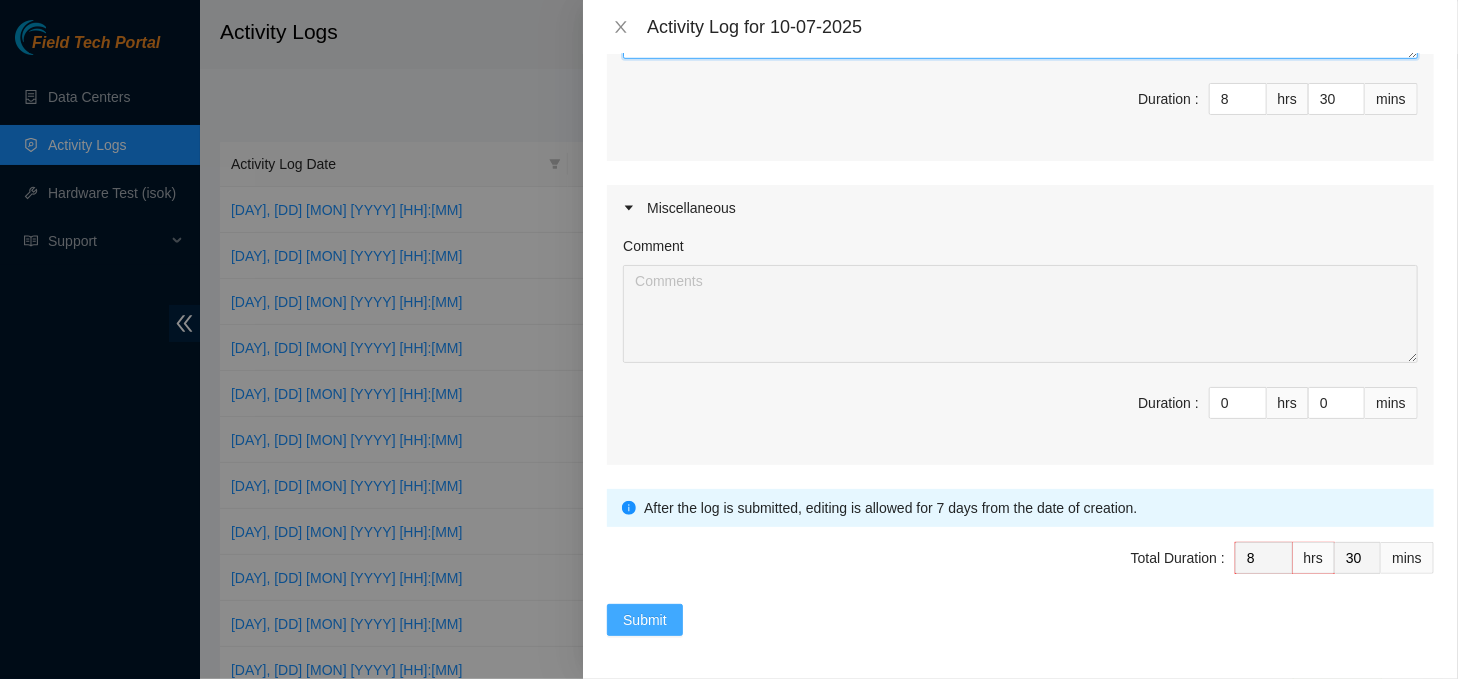 type on "xxxxxxxxxxxxxxxxxxxxxxxxxxxxxxxxxxxxxxxxxxxxxxxxxxxxxxxxxxxxxxxxxxxxxxxxxxxxxxxxxxxxxxxxxxxxxxxxxxxxxxxxxxxxxxxx" 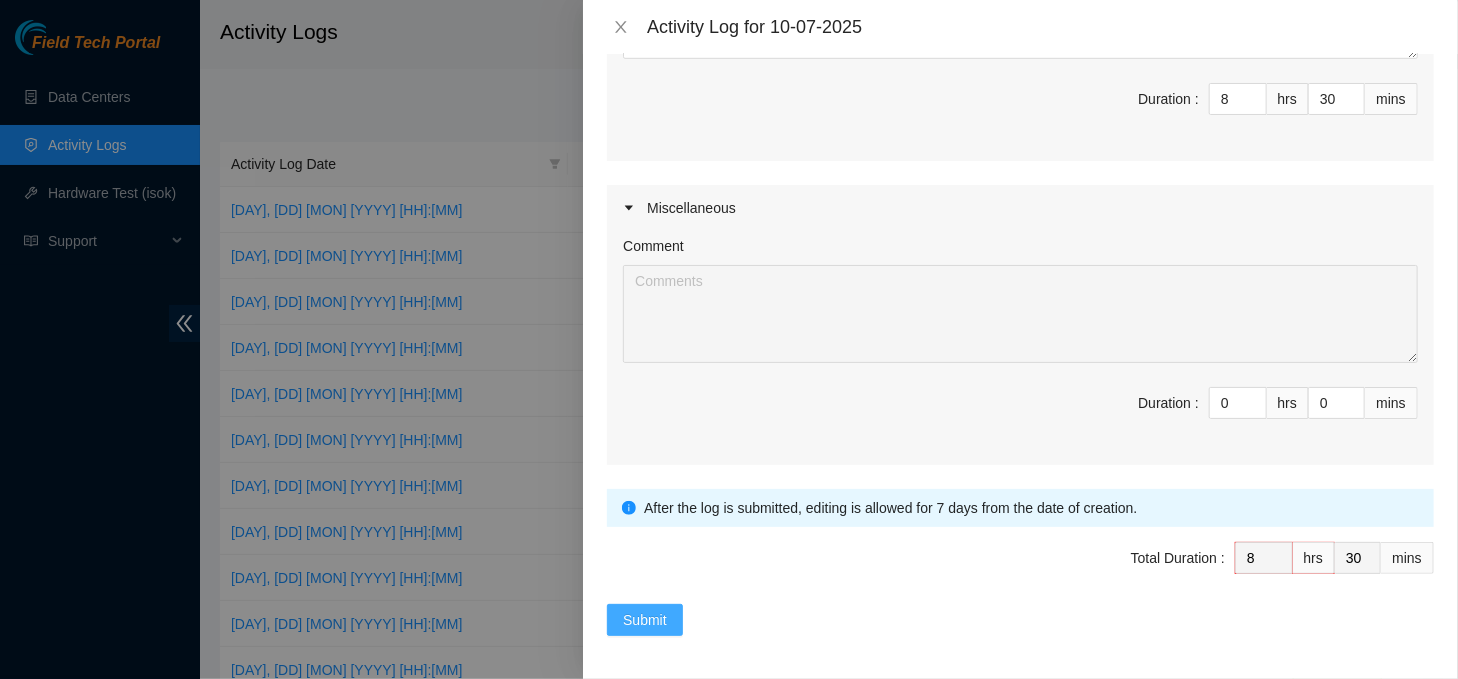 click on "Submit" at bounding box center (645, 620) 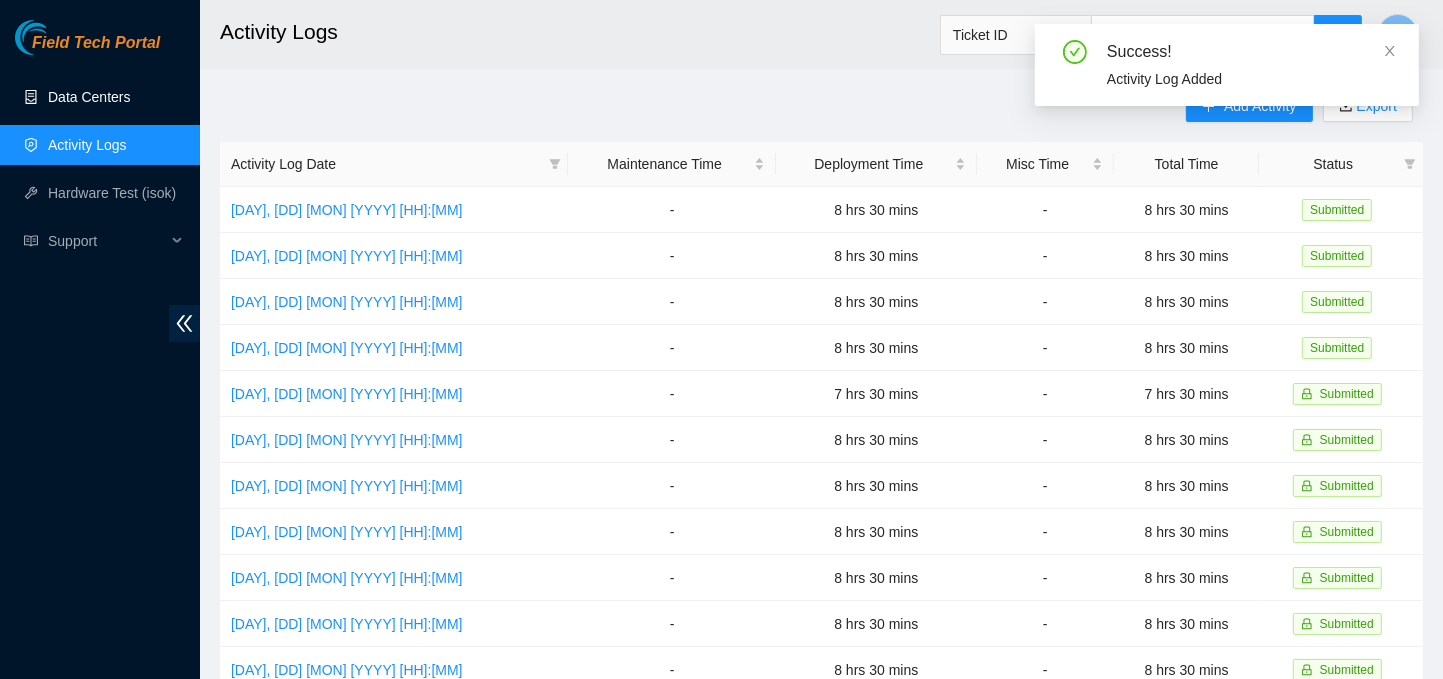 click on "Data Centers" at bounding box center [89, 97] 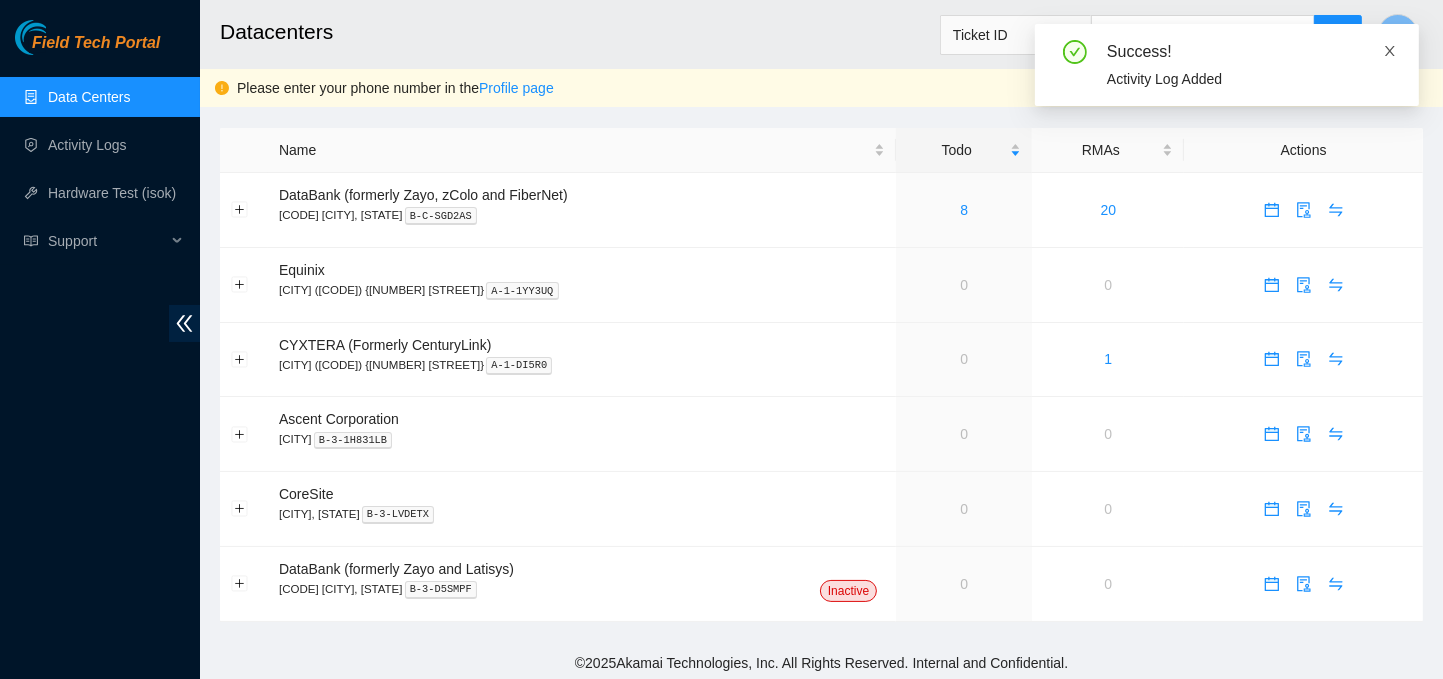 click 